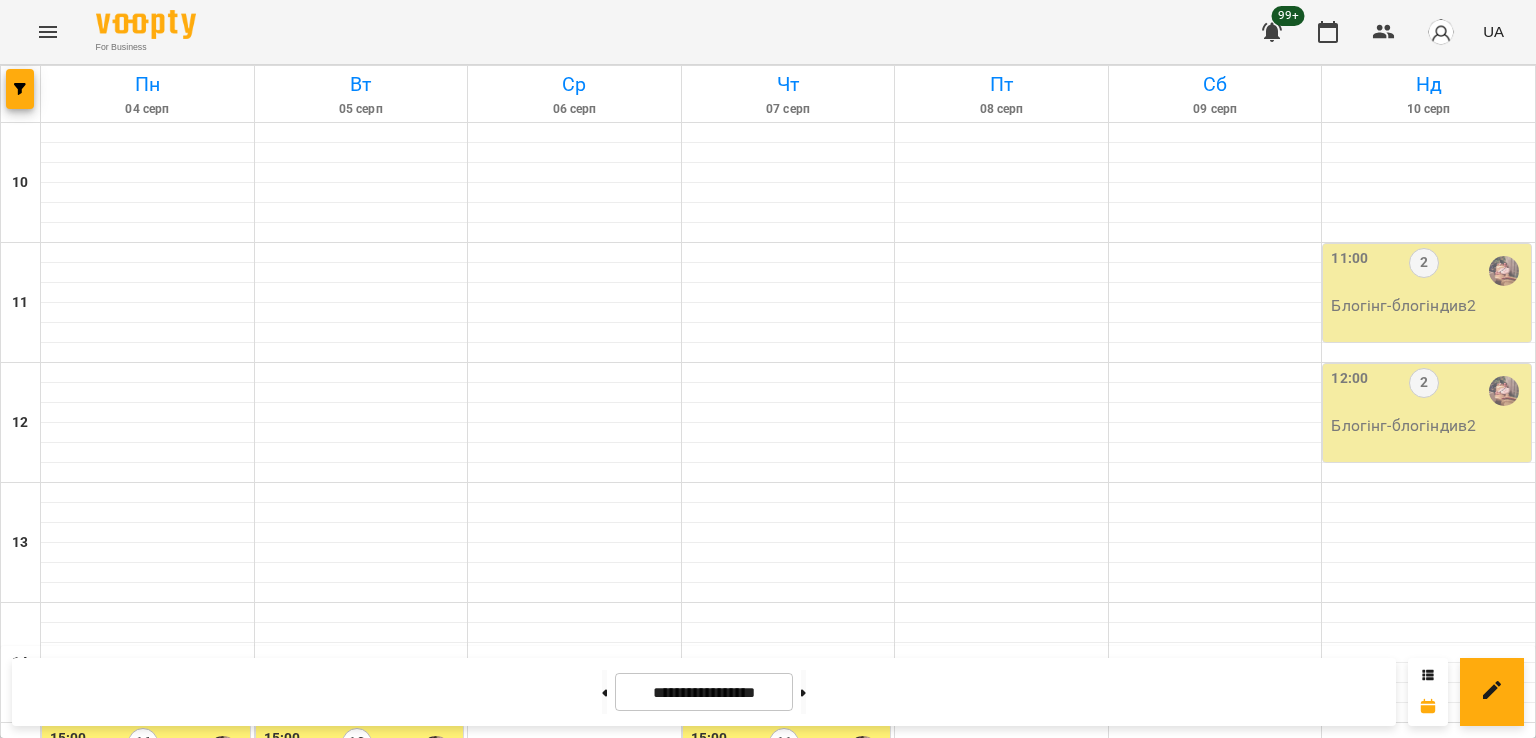 scroll, scrollTop: 0, scrollLeft: 0, axis: both 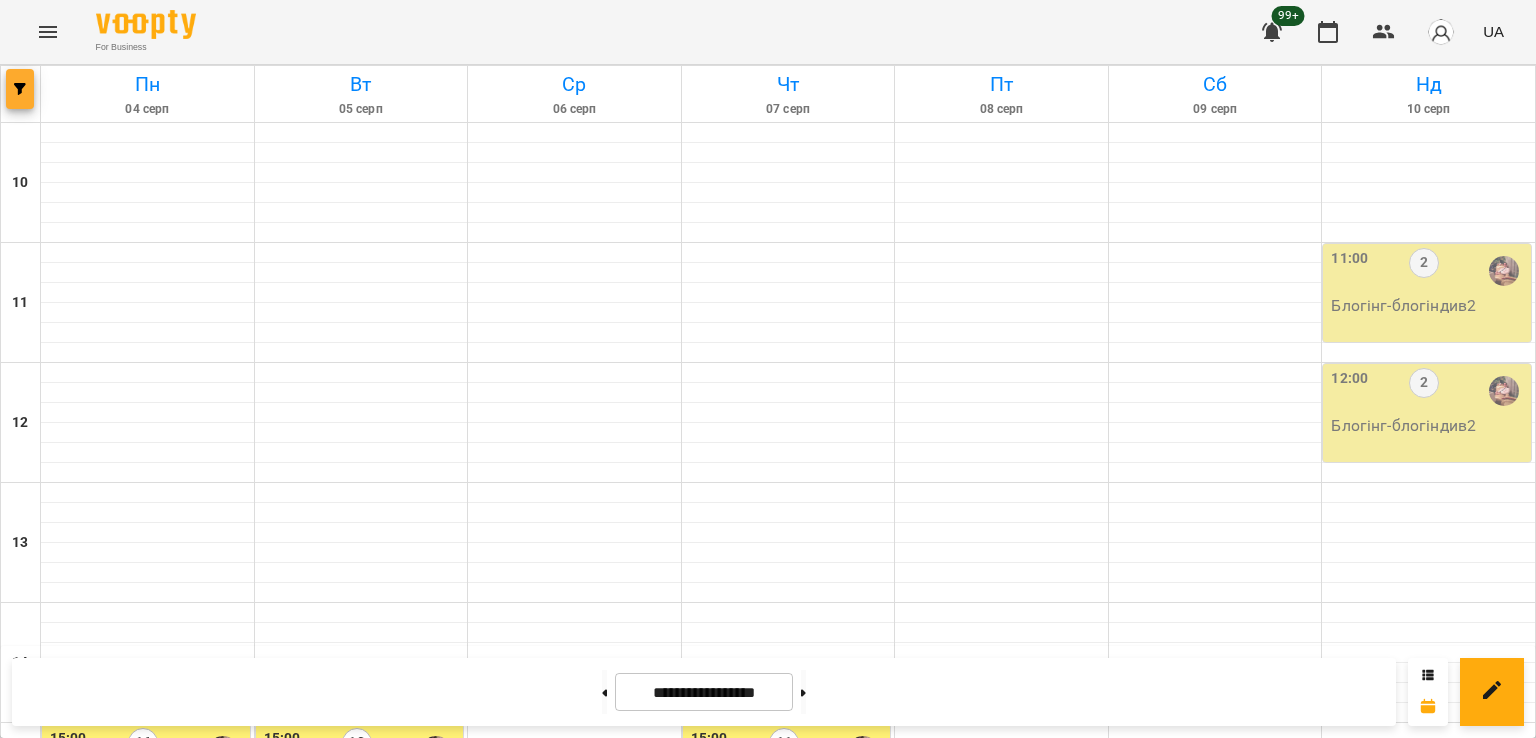 click 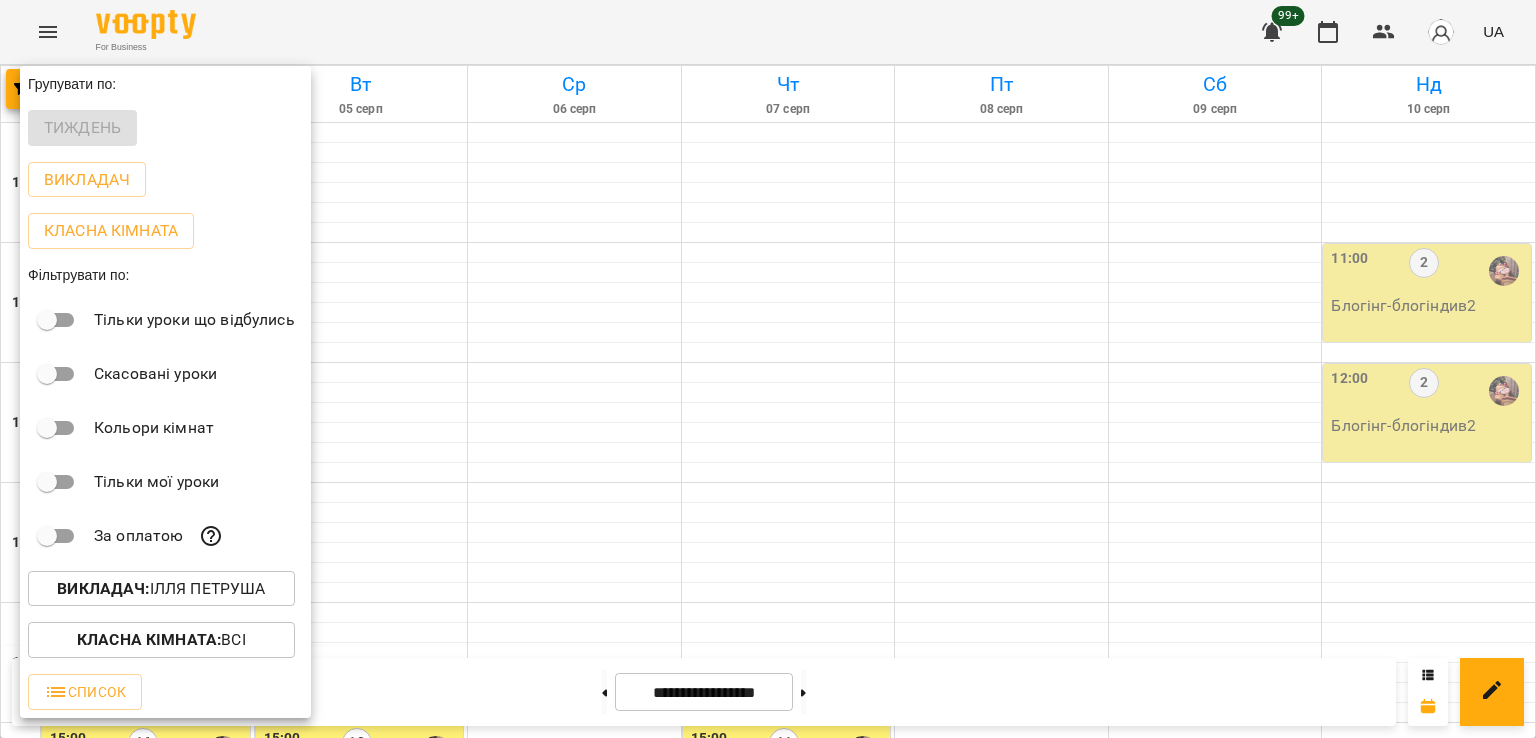 click on "Викладач :  Ілля Петруша" at bounding box center (161, 589) 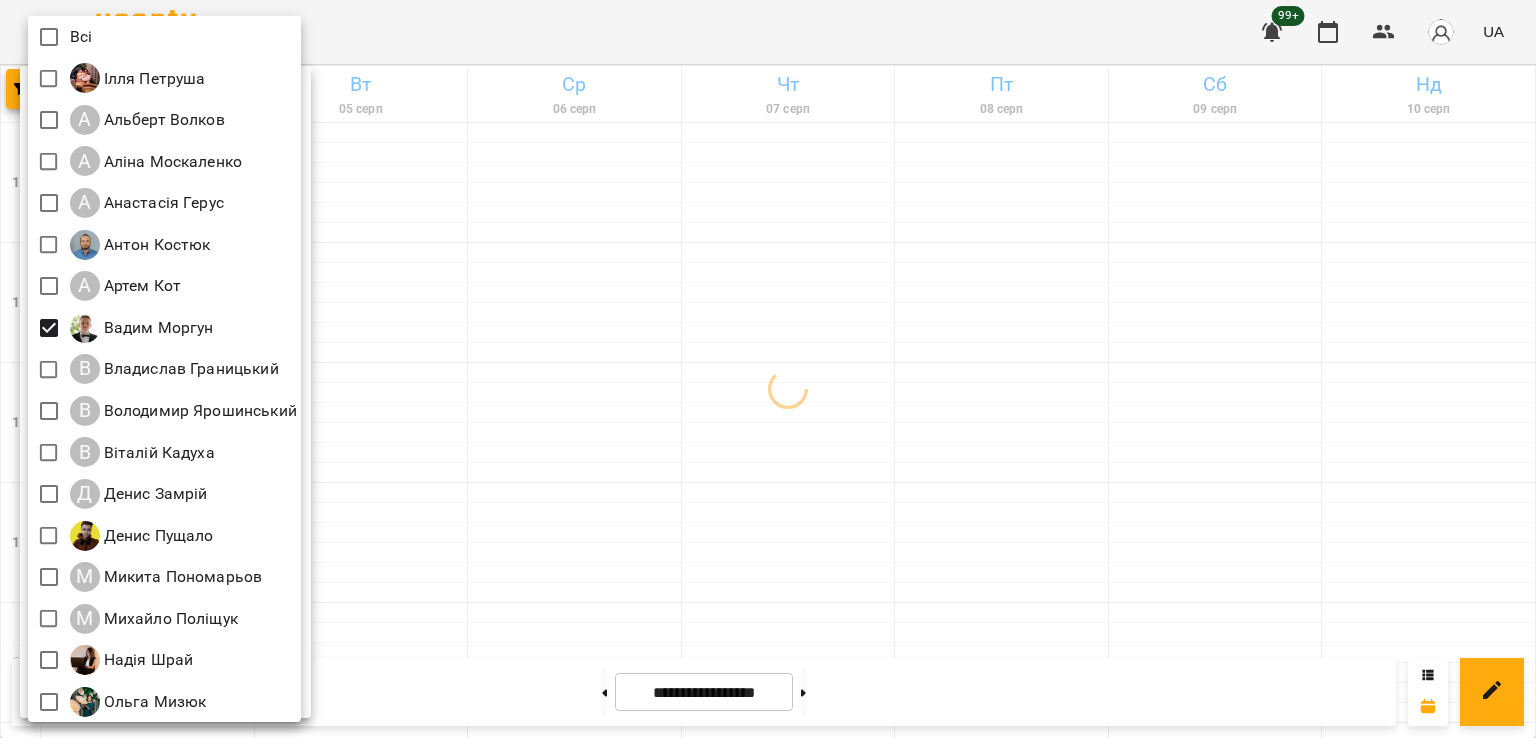 click at bounding box center (768, 369) 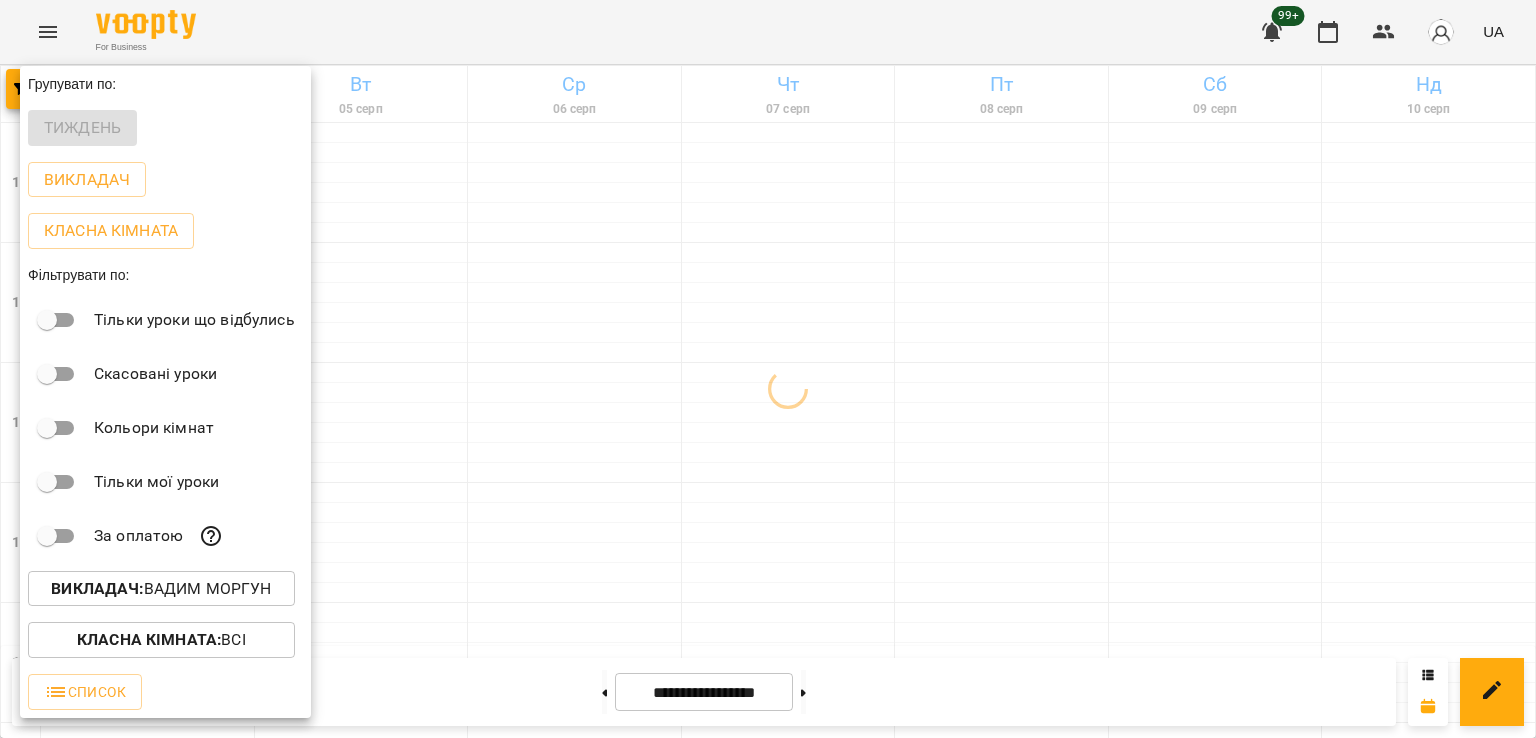 click at bounding box center [768, 369] 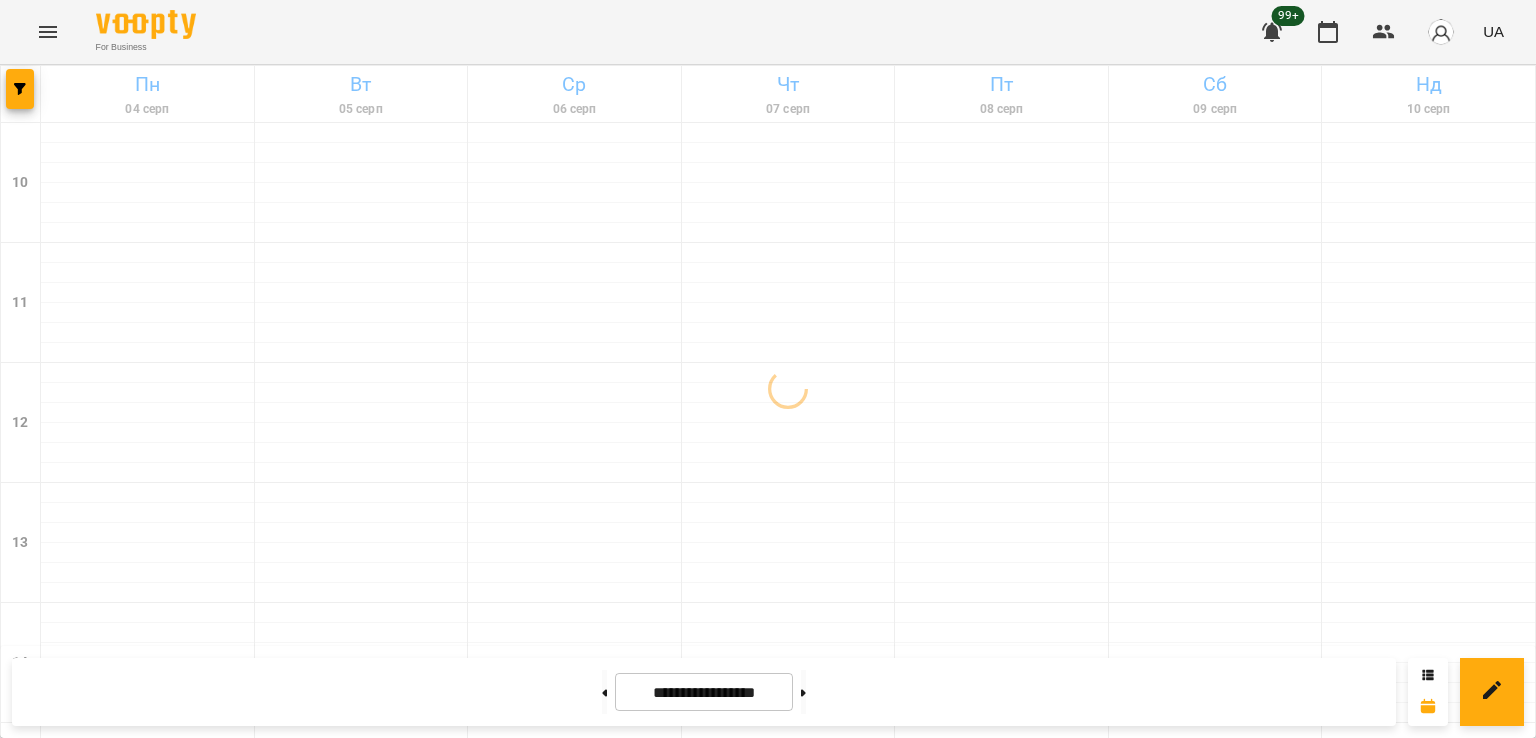 scroll, scrollTop: 900, scrollLeft: 0, axis: vertical 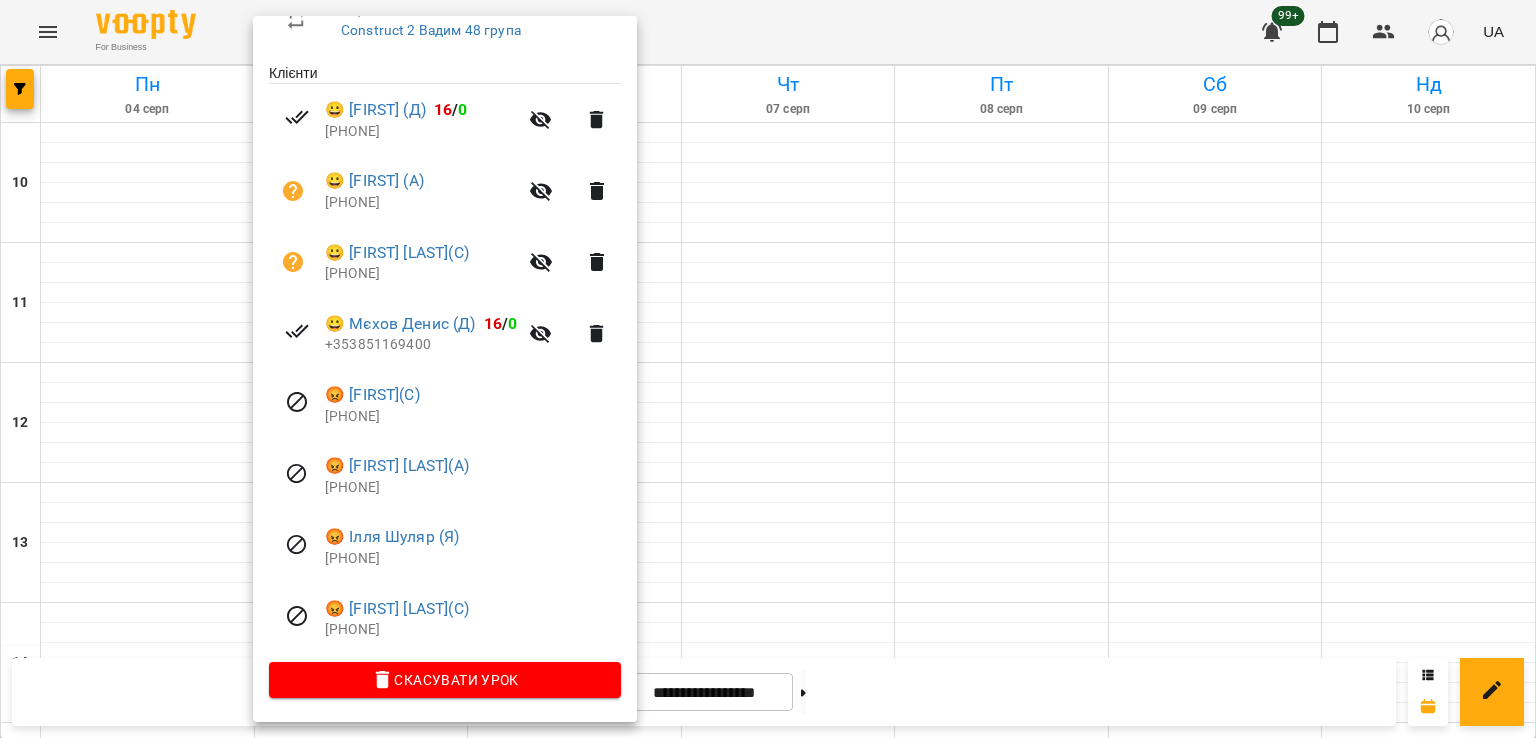 click at bounding box center [768, 369] 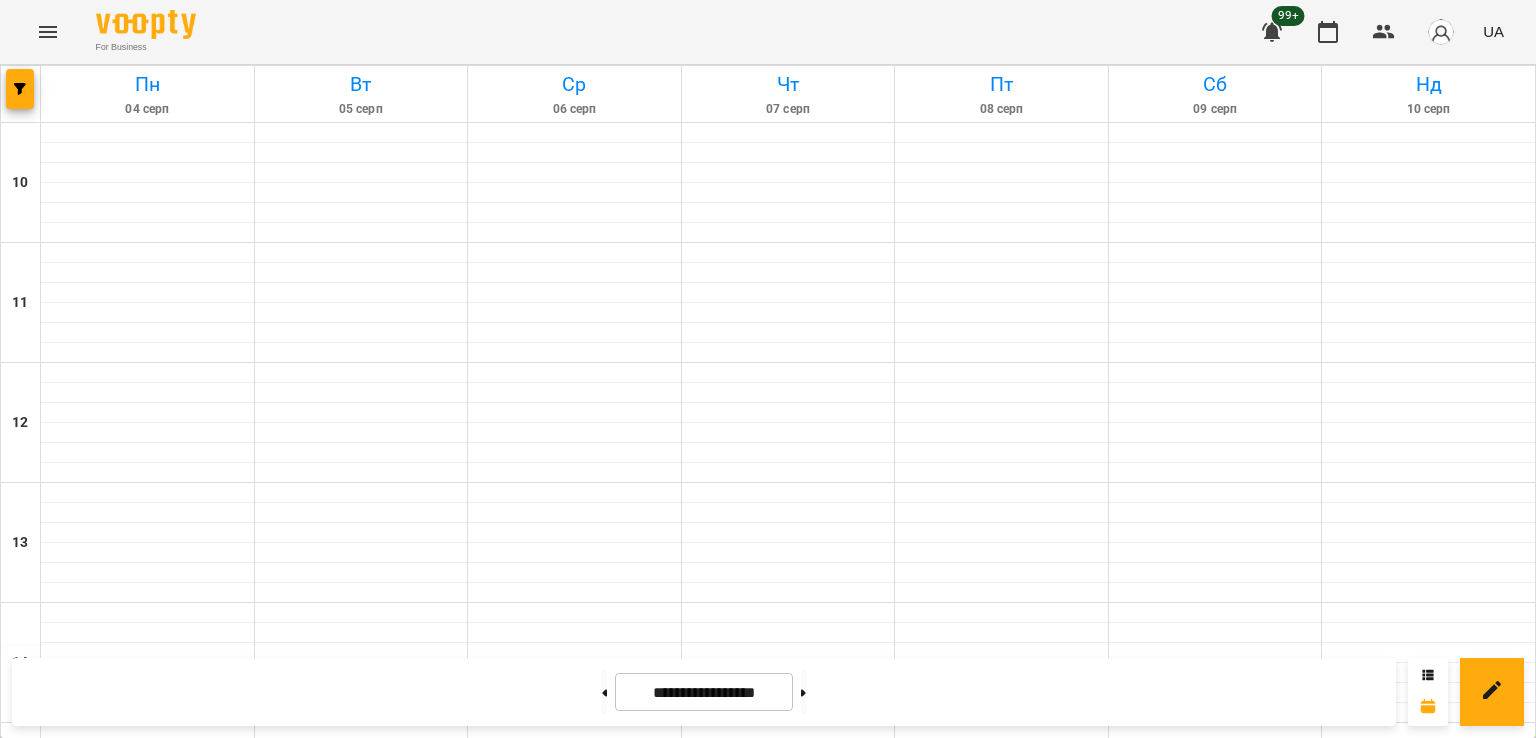 click on "14" at bounding box center (570, 1351) 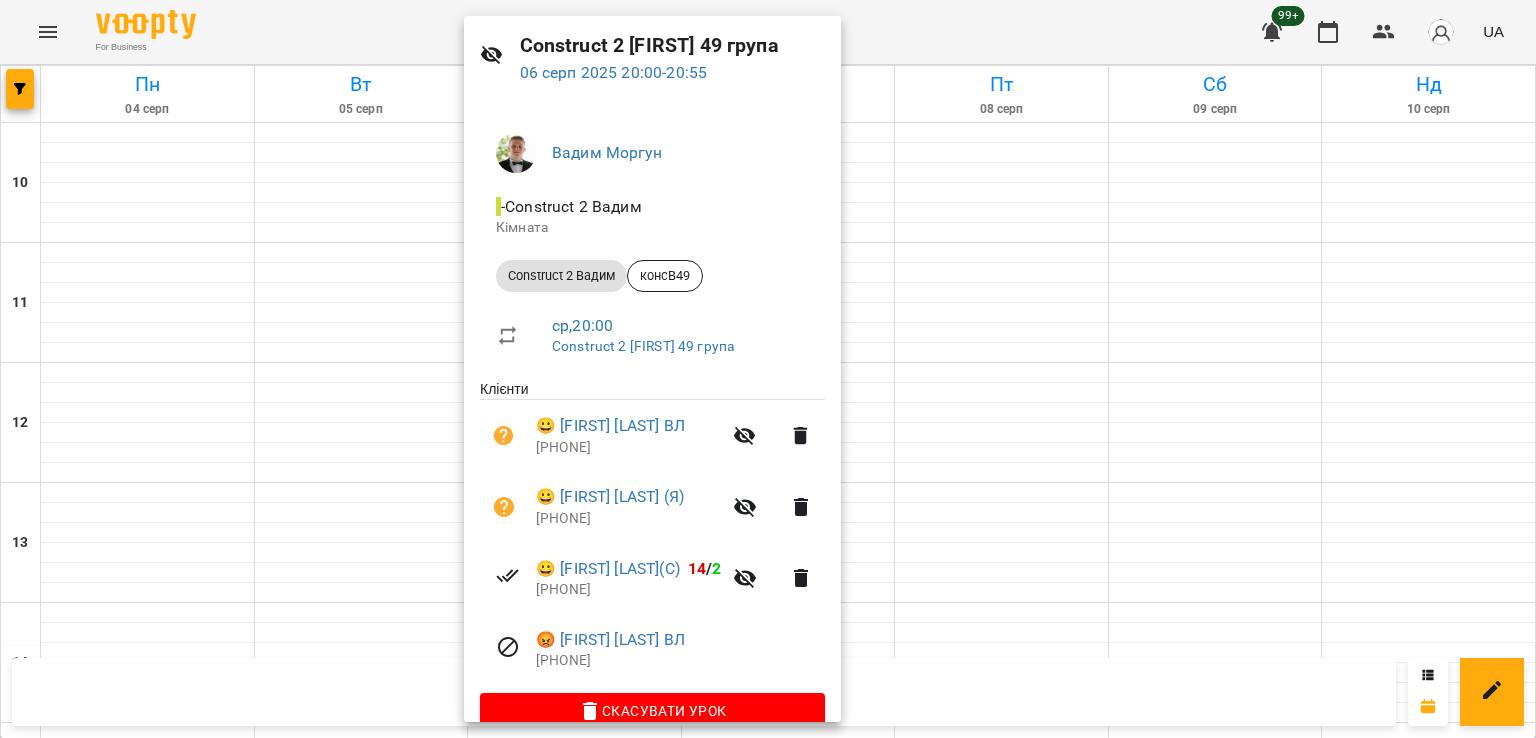 scroll, scrollTop: 100, scrollLeft: 0, axis: vertical 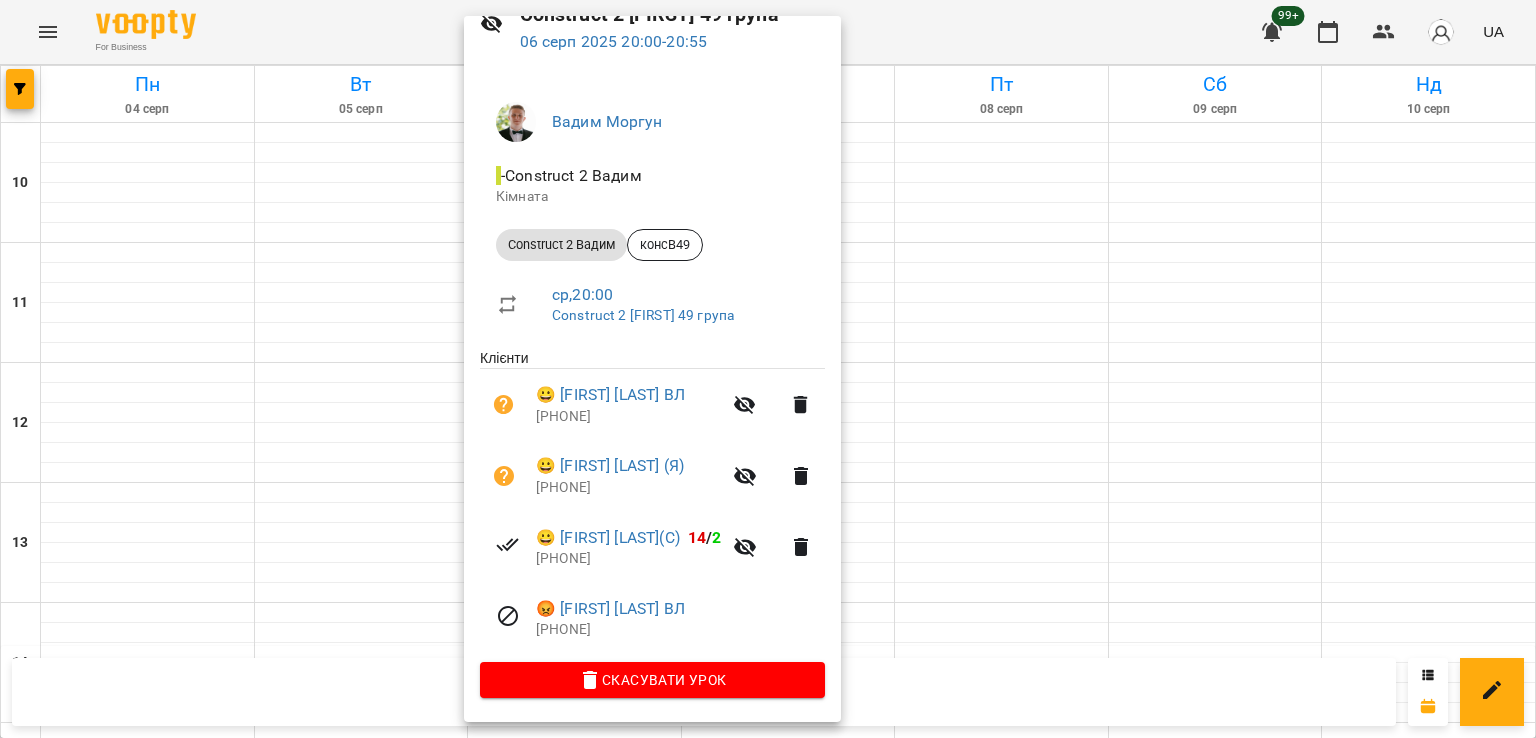 click at bounding box center (768, 369) 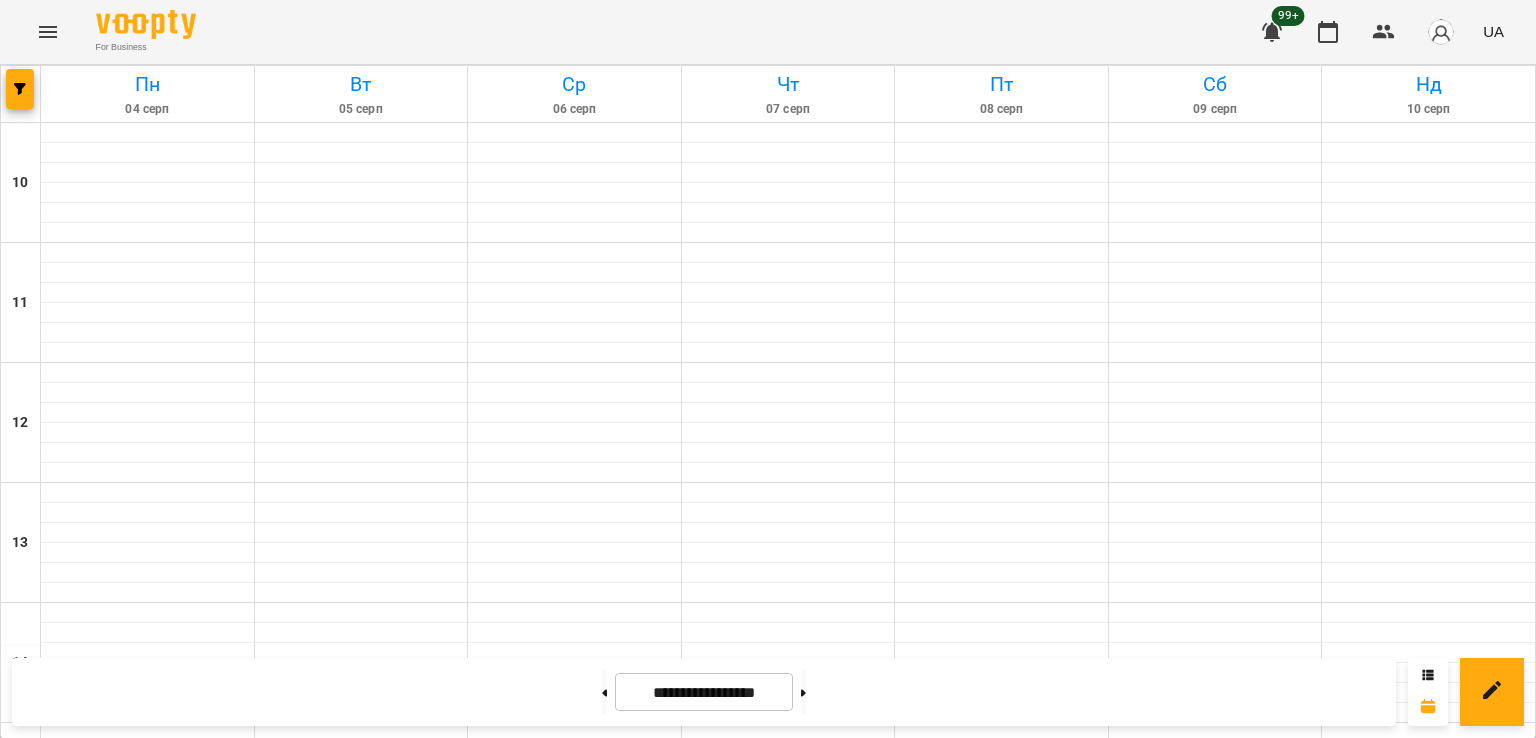 click on "4" at bounding box center (362, 1146) 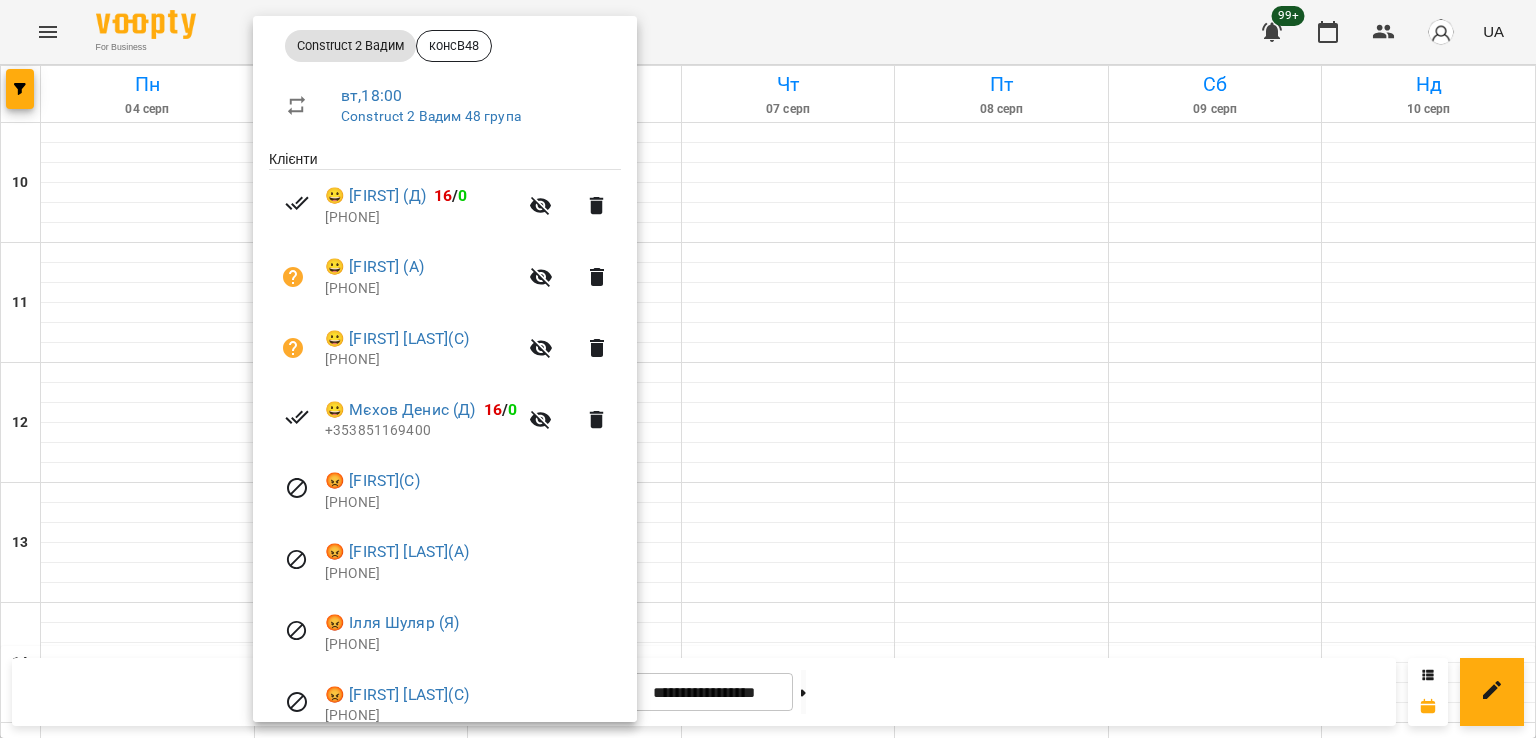 scroll, scrollTop: 300, scrollLeft: 0, axis: vertical 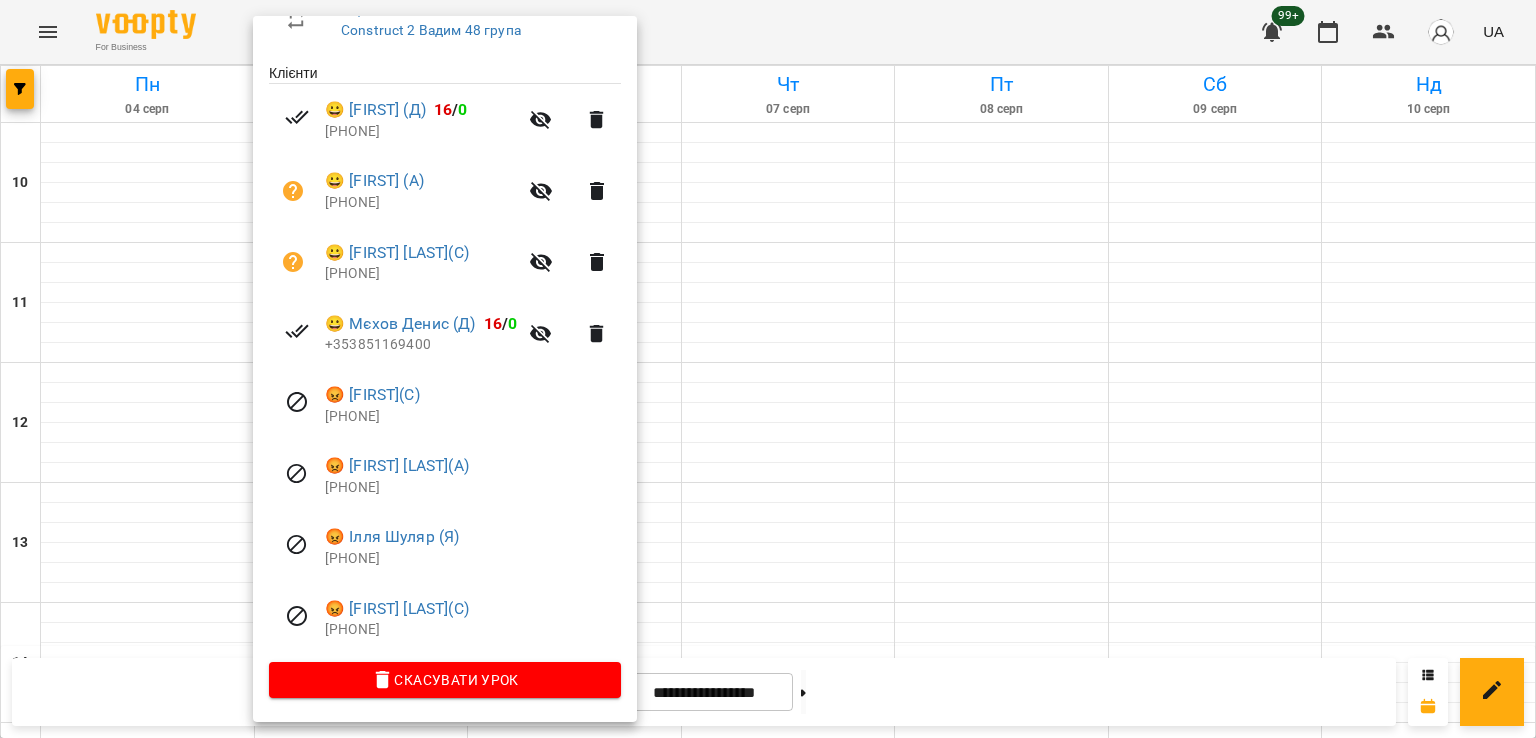 click at bounding box center [768, 369] 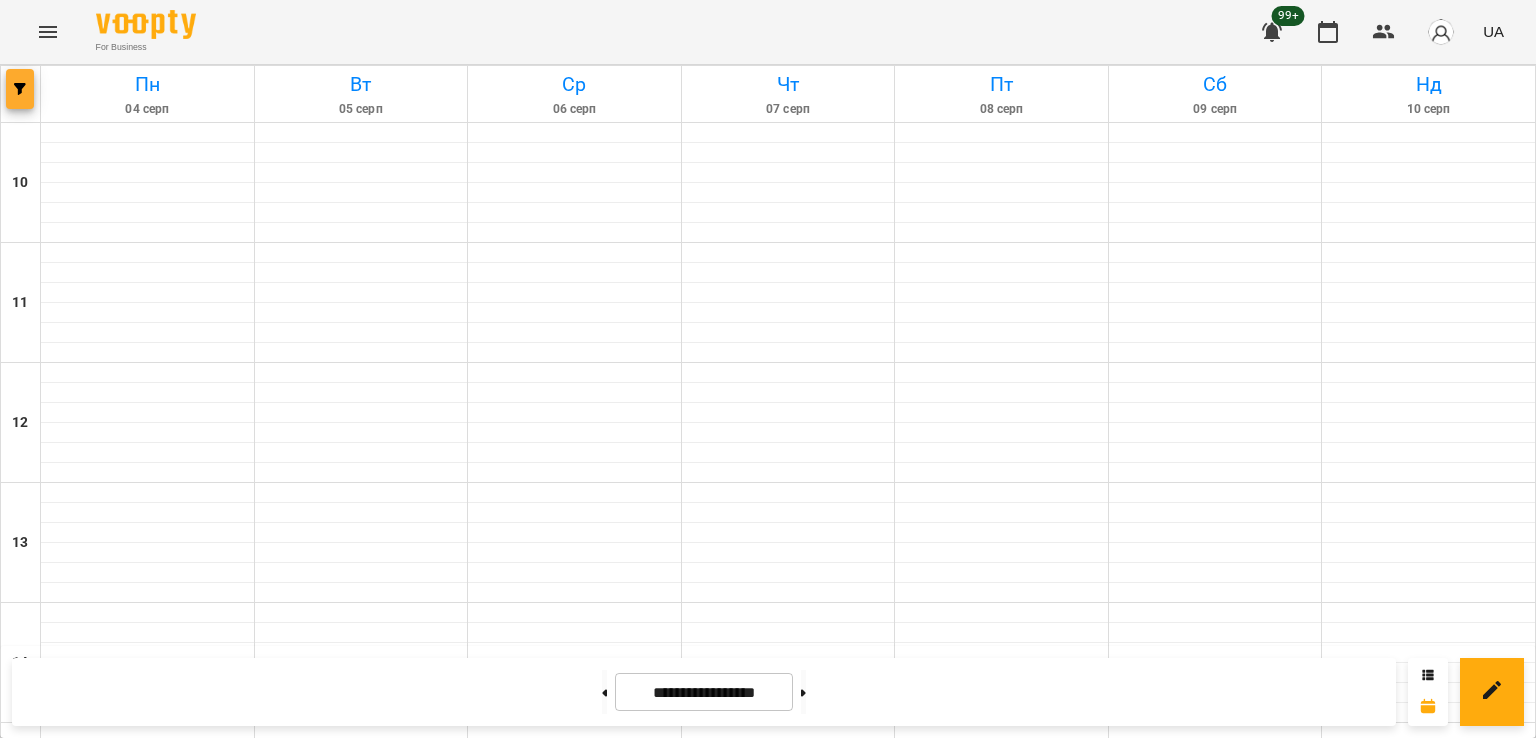 click at bounding box center (20, 89) 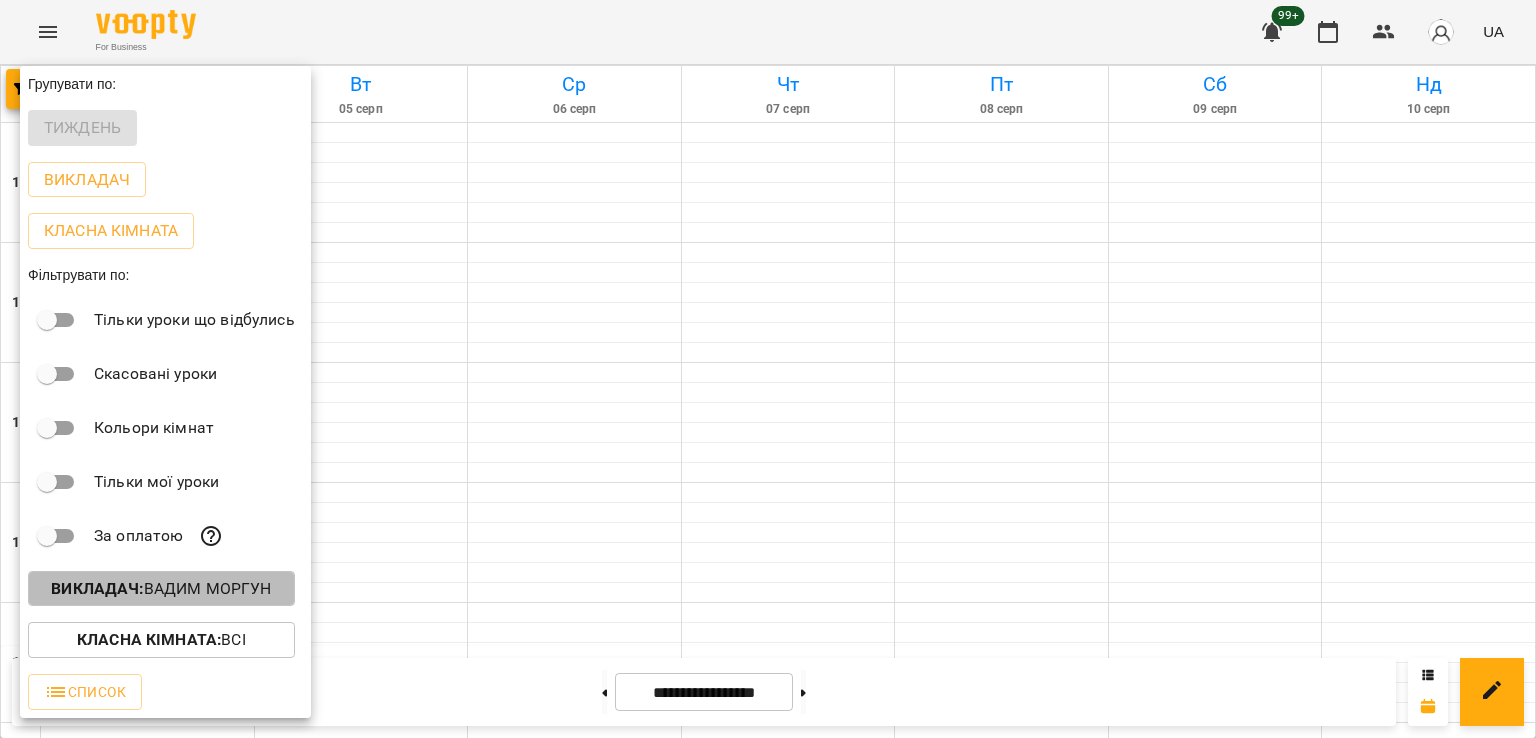 click on "Викладач :  Вадим  Моргун" at bounding box center [161, 589] 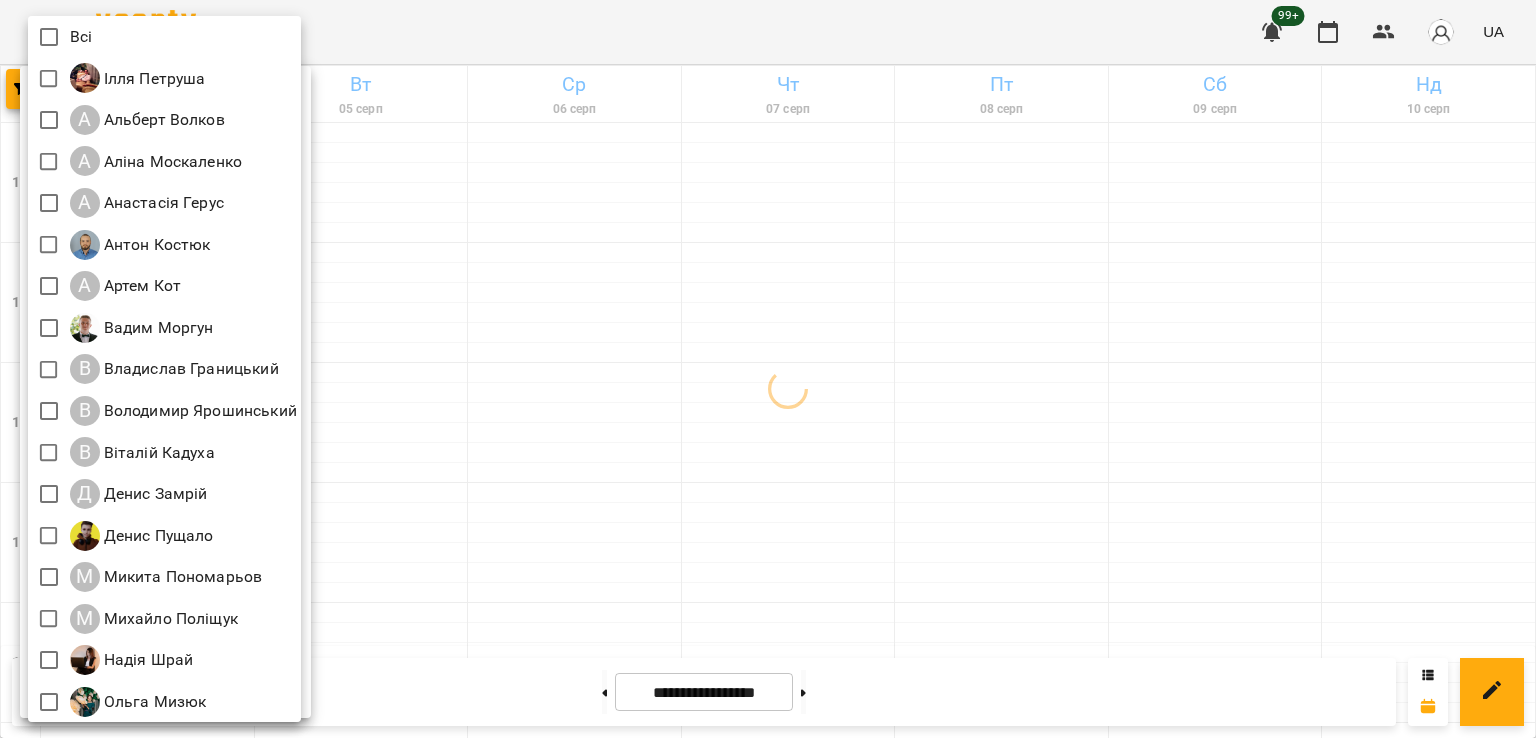 scroll, scrollTop: 129, scrollLeft: 0, axis: vertical 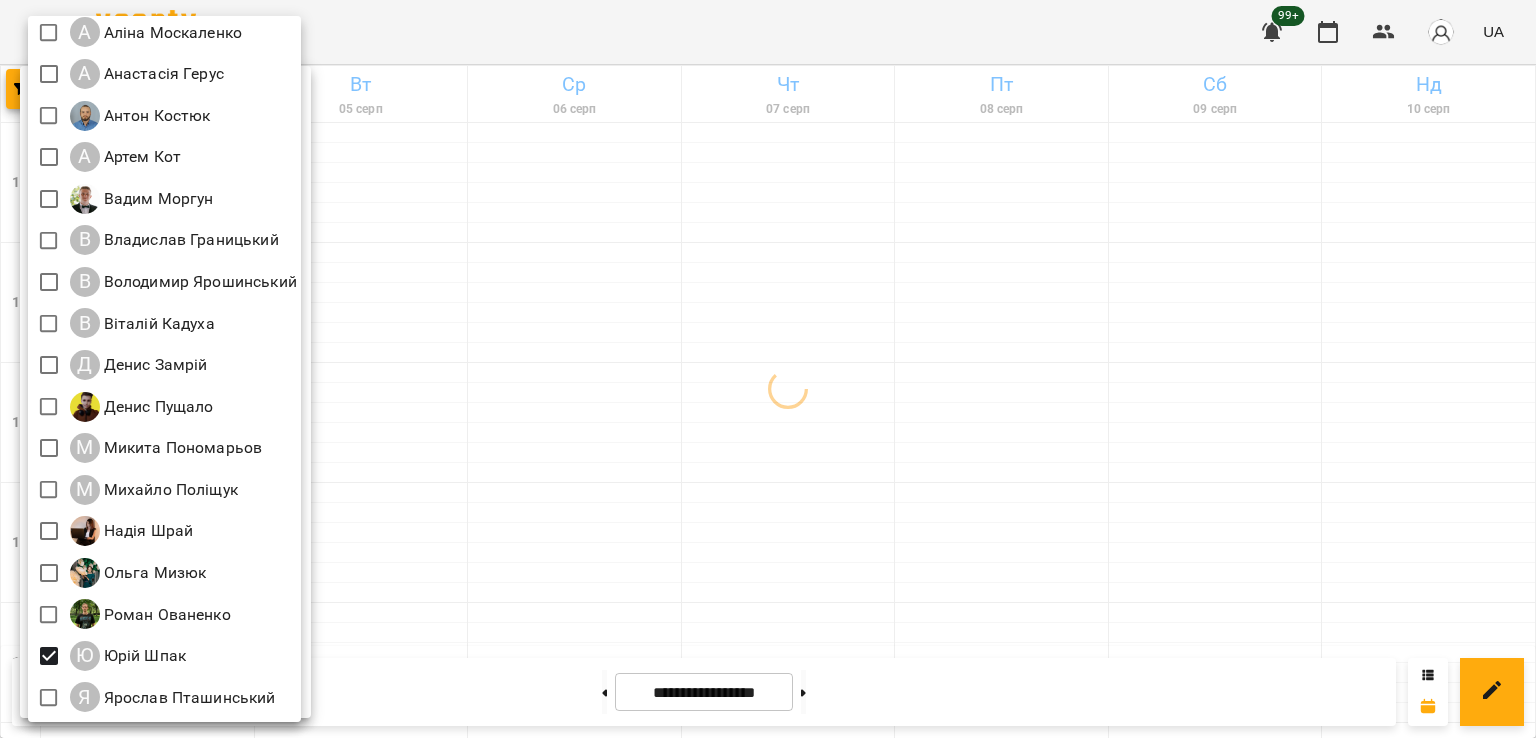 click at bounding box center (768, 369) 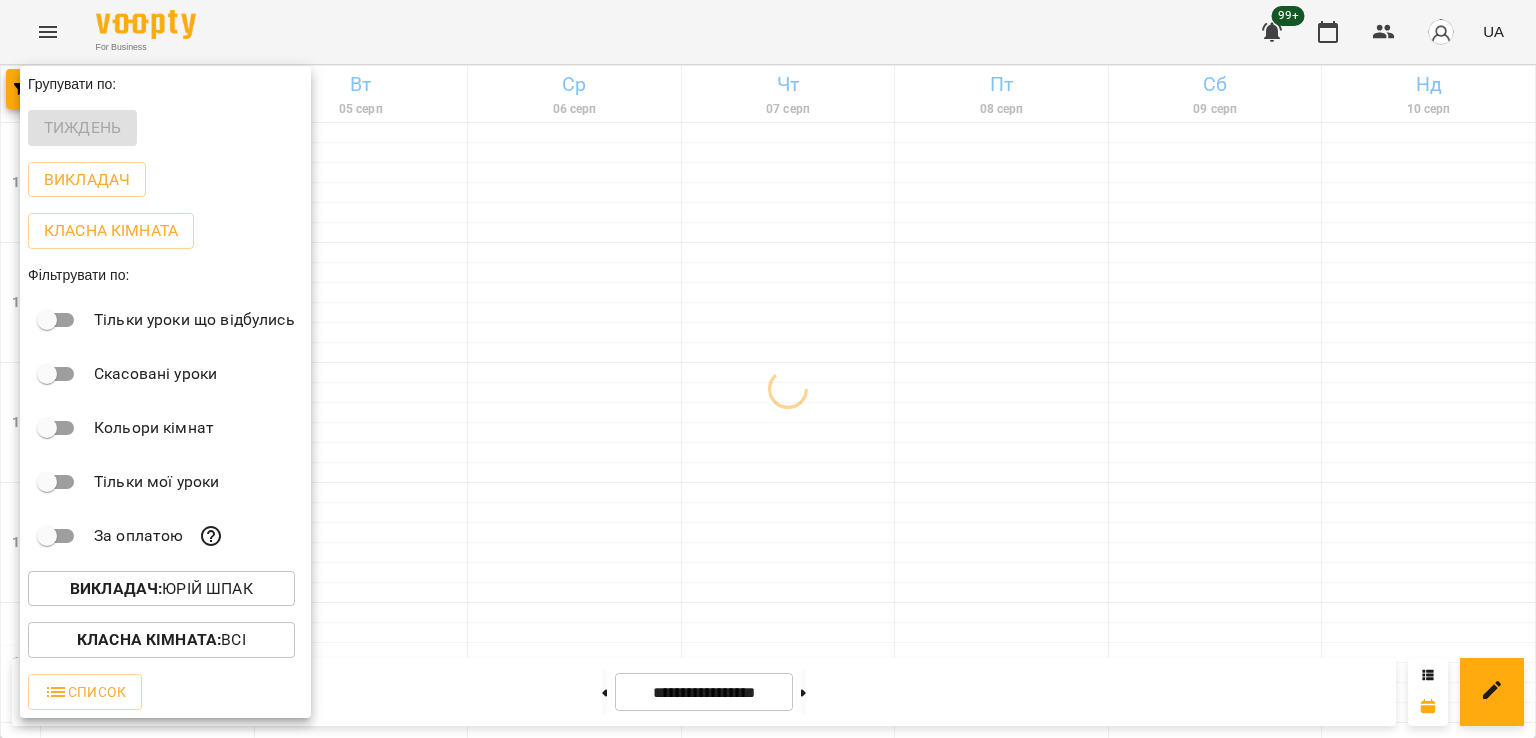 click at bounding box center [768, 369] 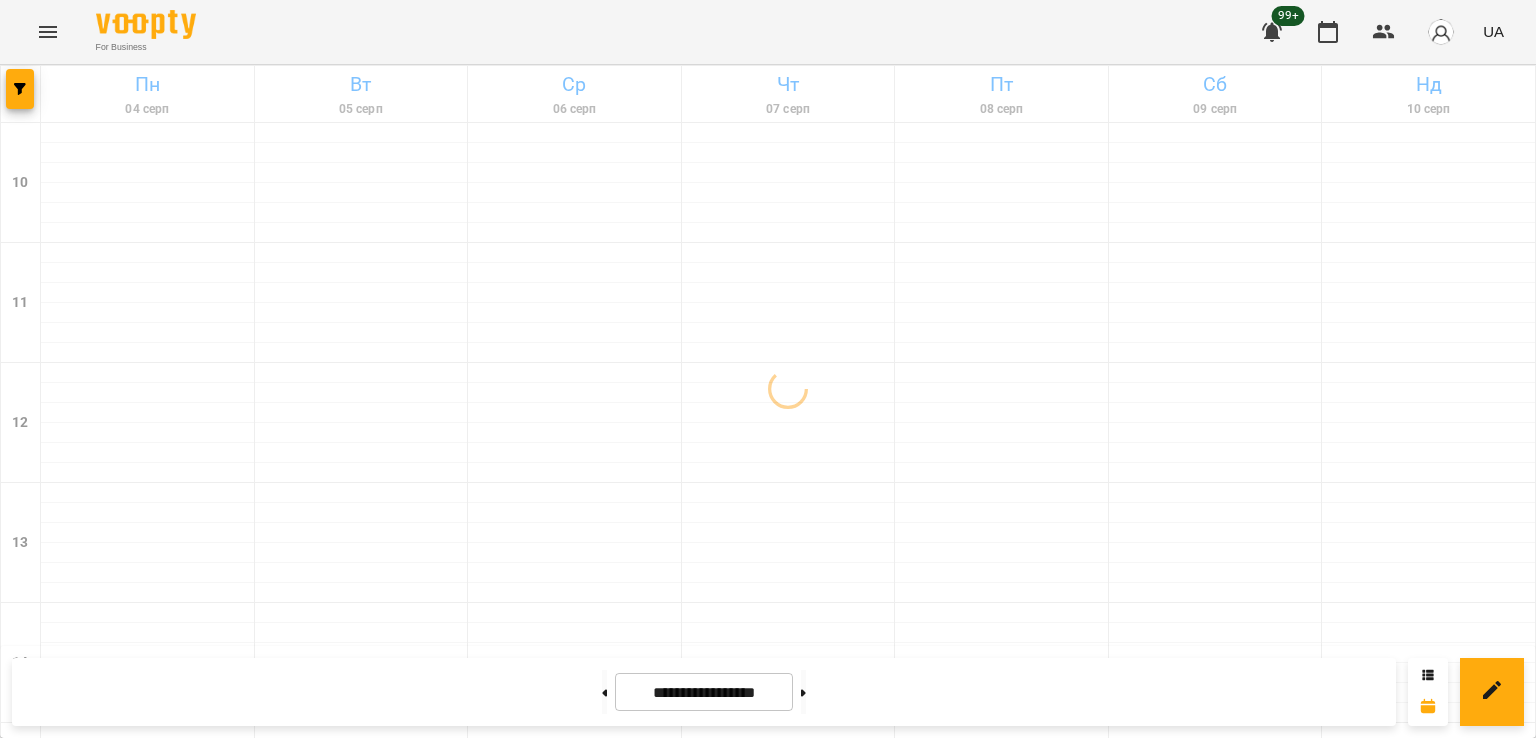 click on "[TIME] 16 [FIRST] [LAST]" at bounding box center [789, 1351] 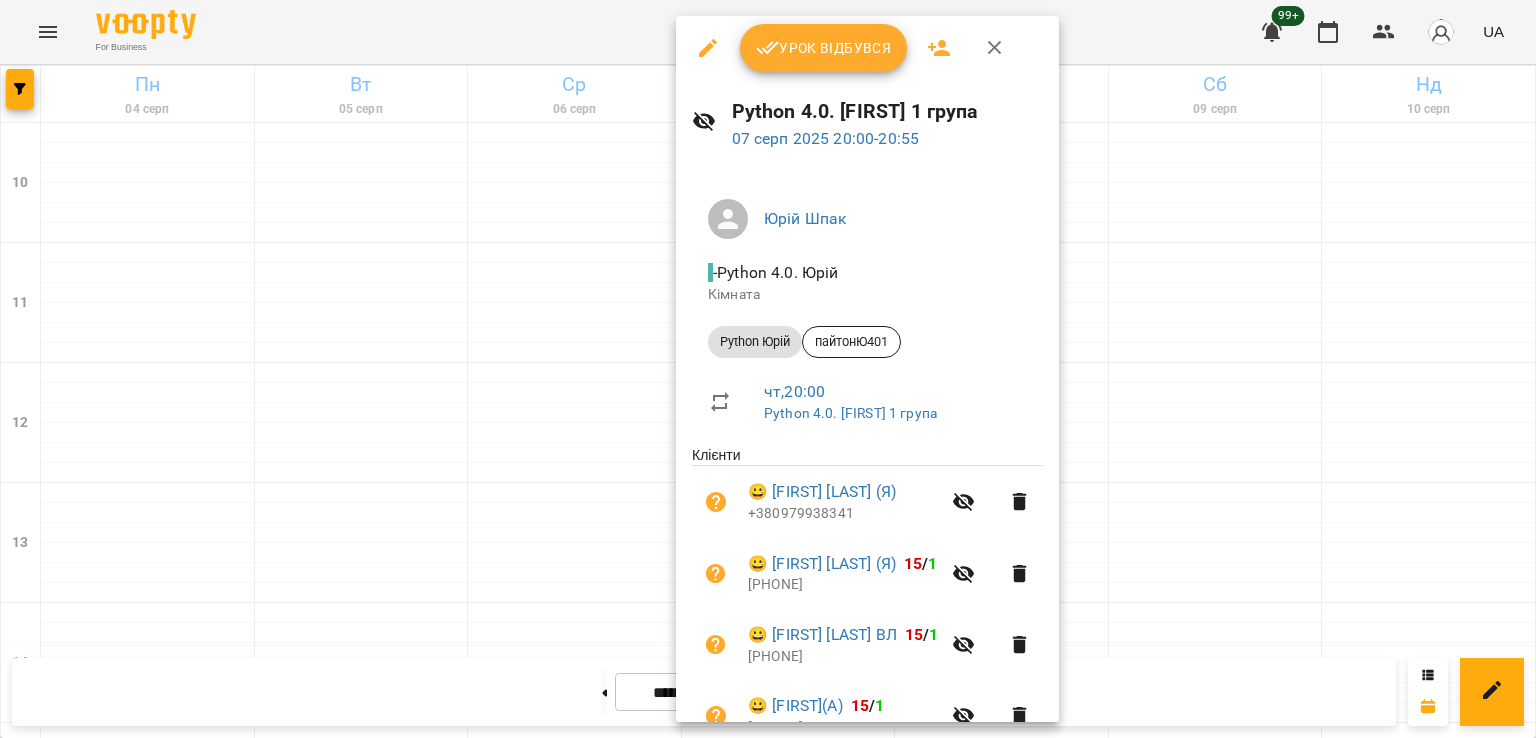 scroll, scrollTop: 456, scrollLeft: 0, axis: vertical 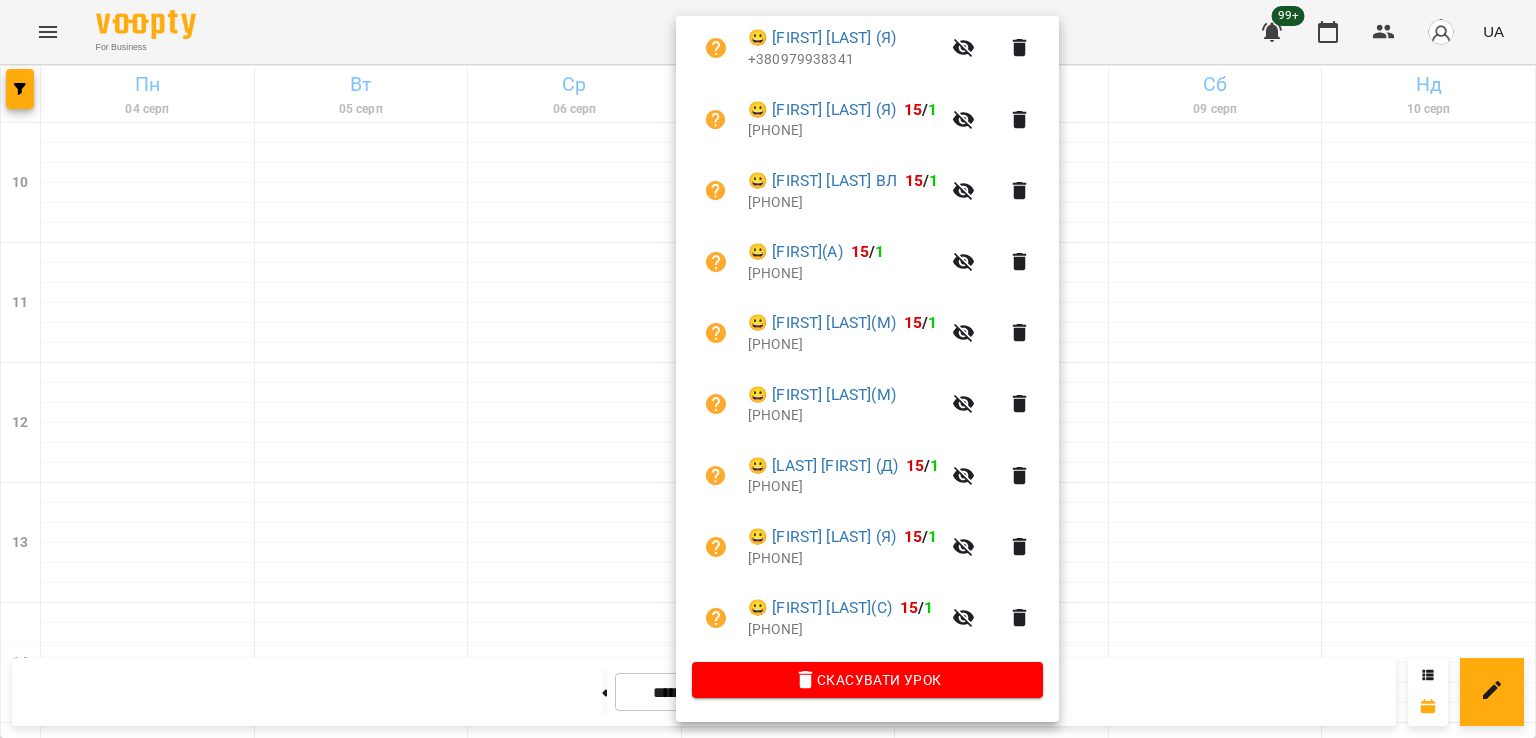 click at bounding box center [768, 369] 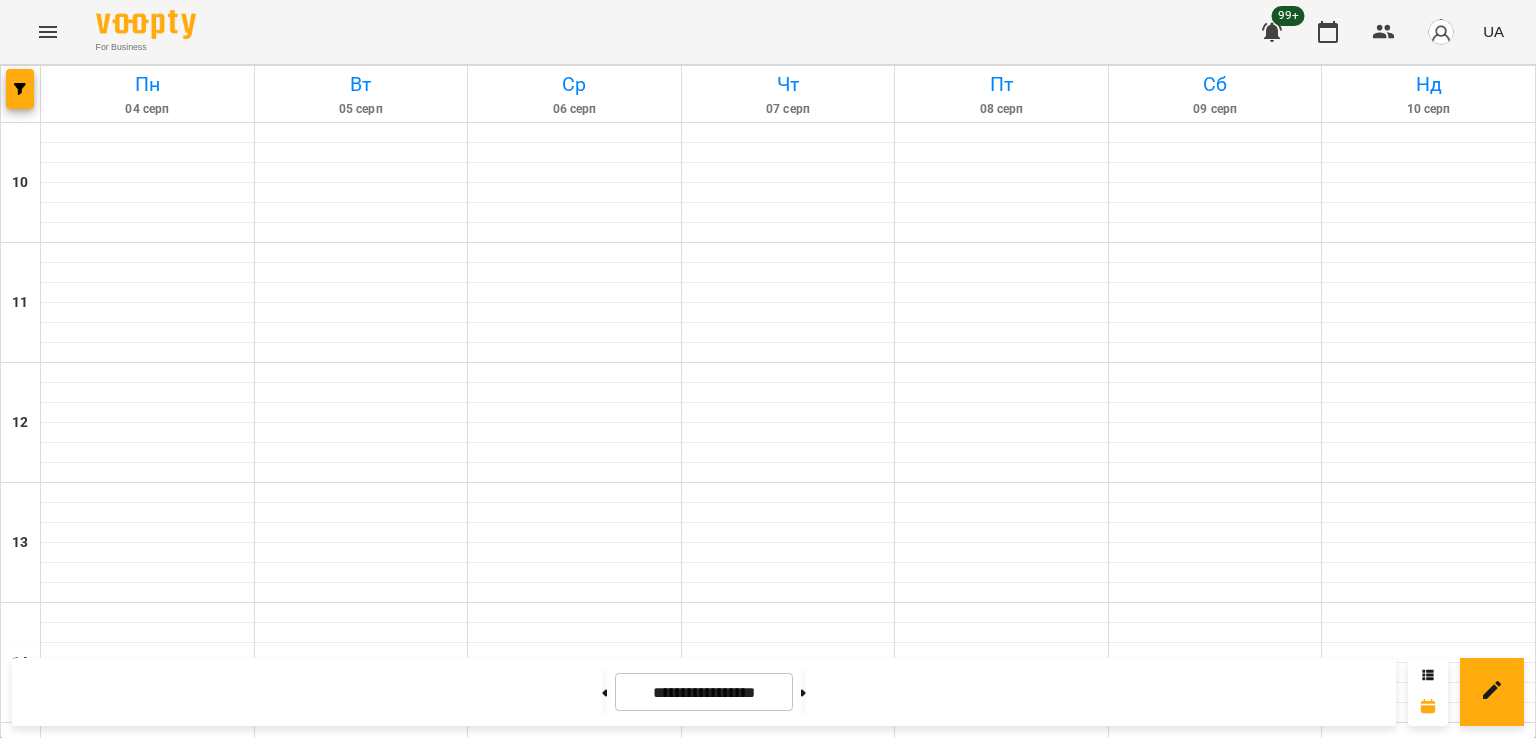 click on "8" at bounding box center (362, 1386) 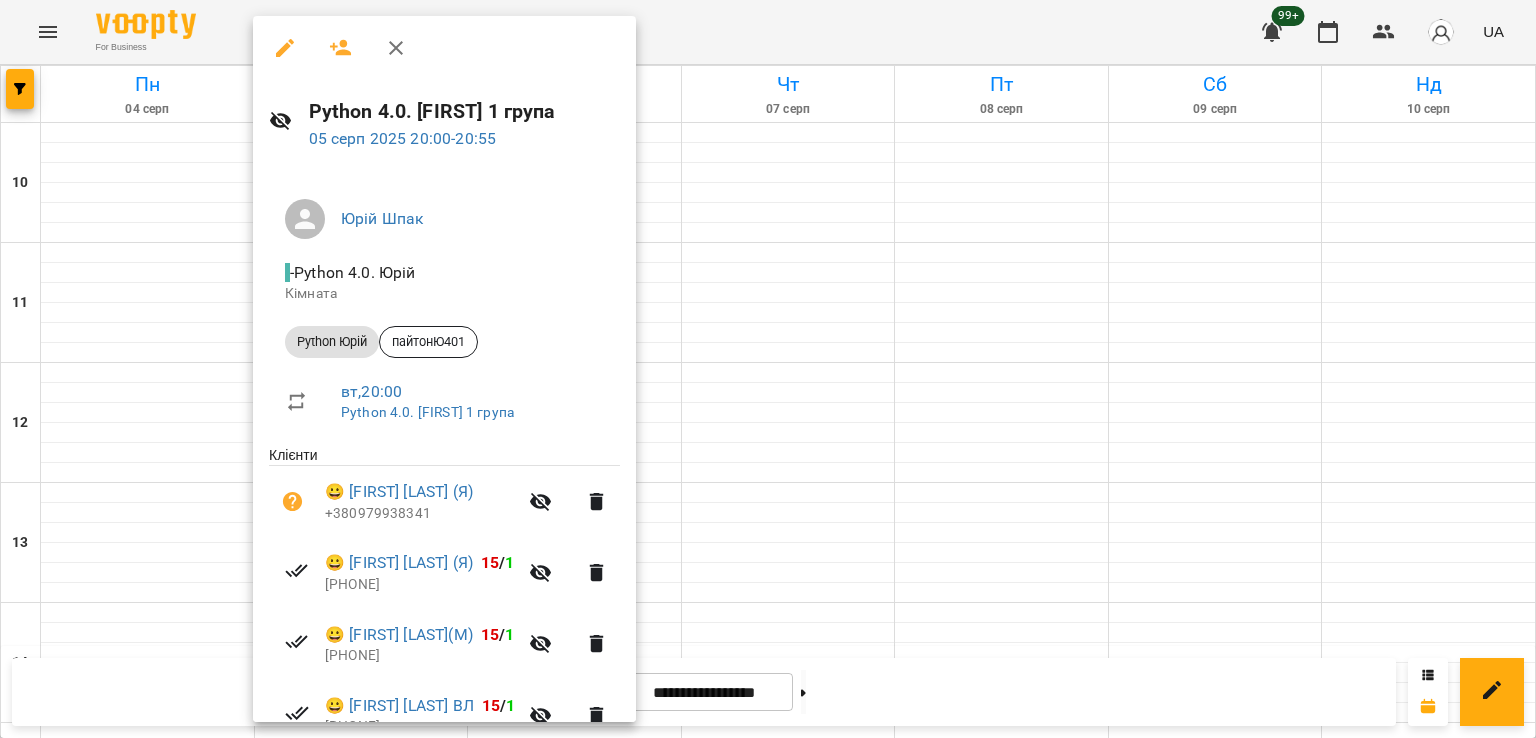click at bounding box center (768, 369) 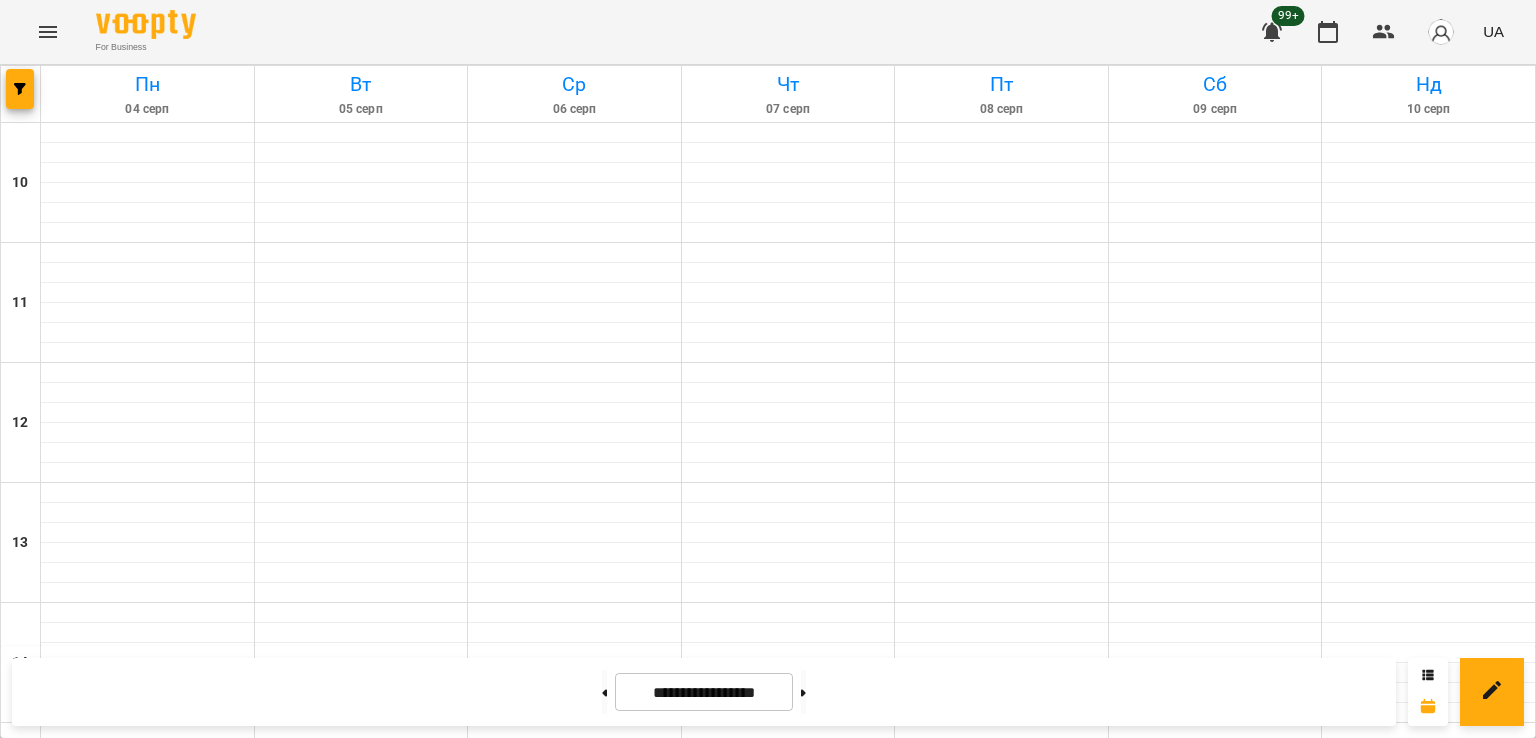 click on "16" at bounding box center [784, 1351] 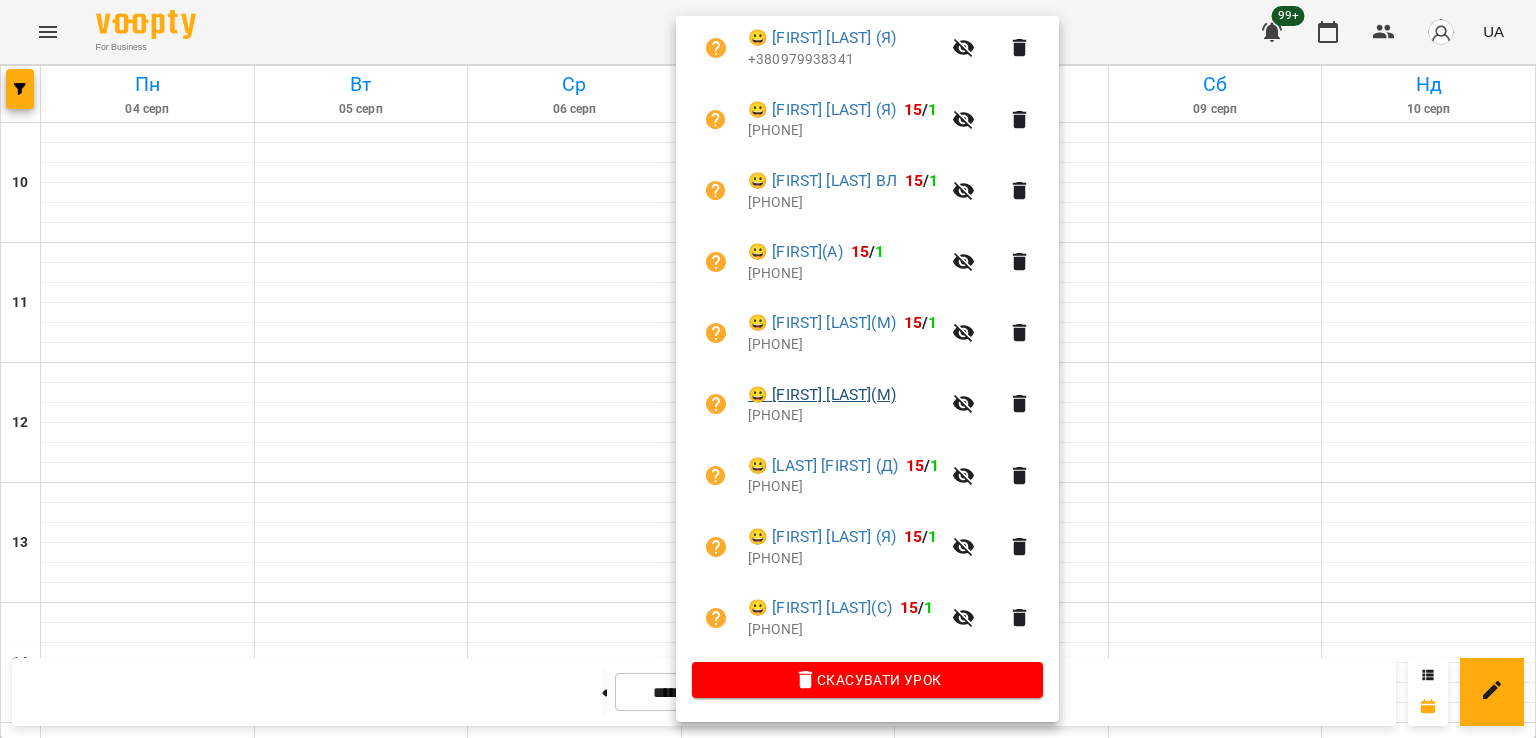 scroll, scrollTop: 456, scrollLeft: 0, axis: vertical 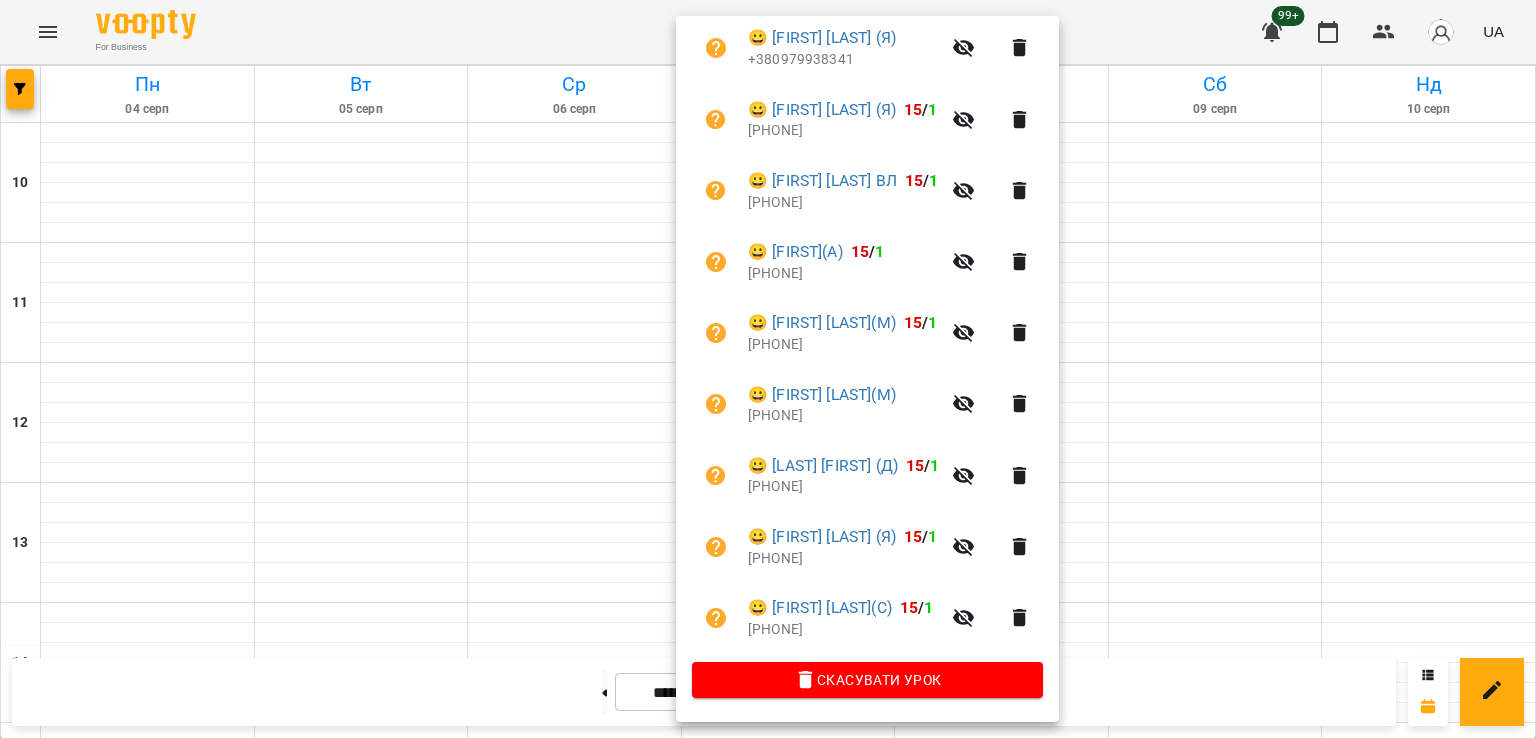 drag, startPoint x: 518, startPoint y: 397, endPoint x: 561, endPoint y: 434, distance: 56.727417 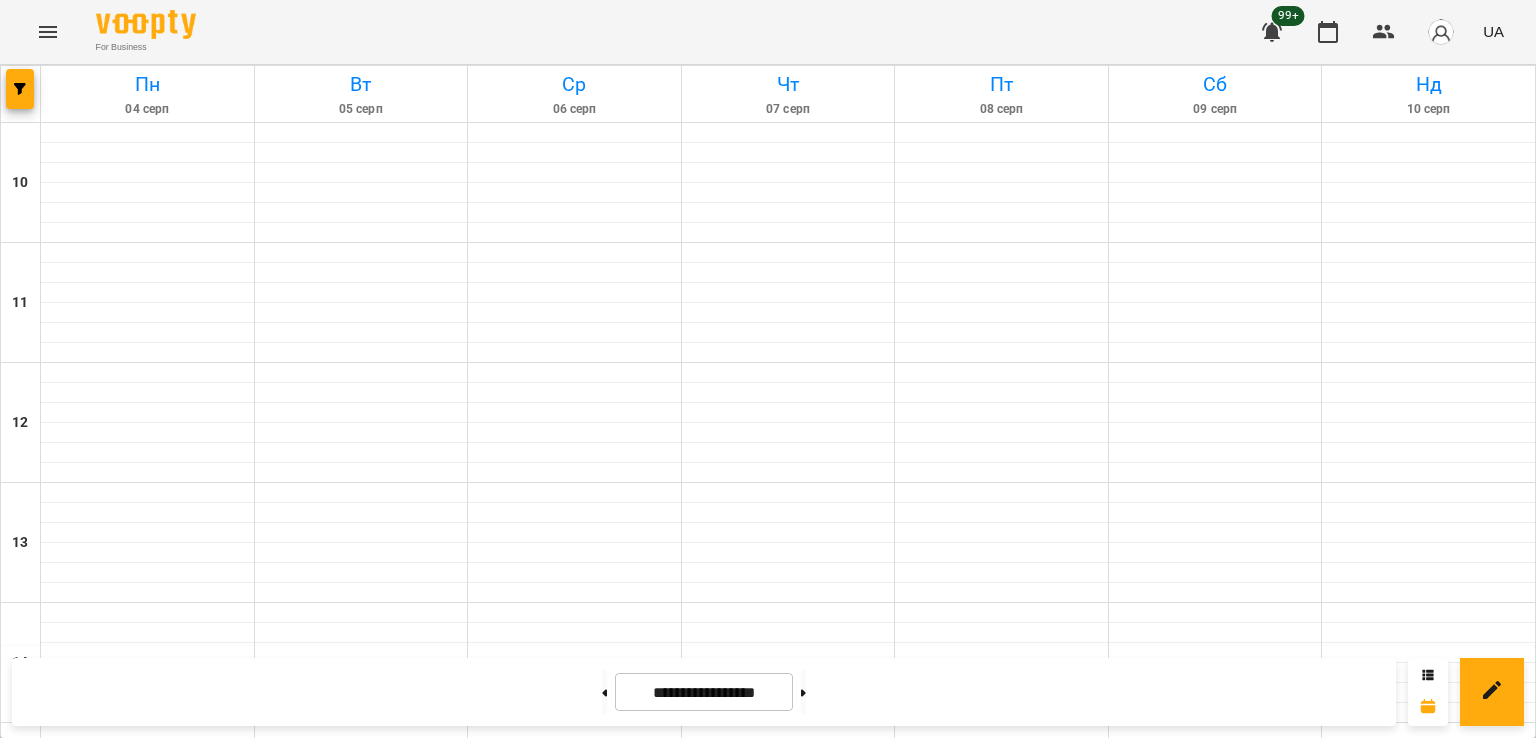 click on "9" at bounding box center (789, 1386) 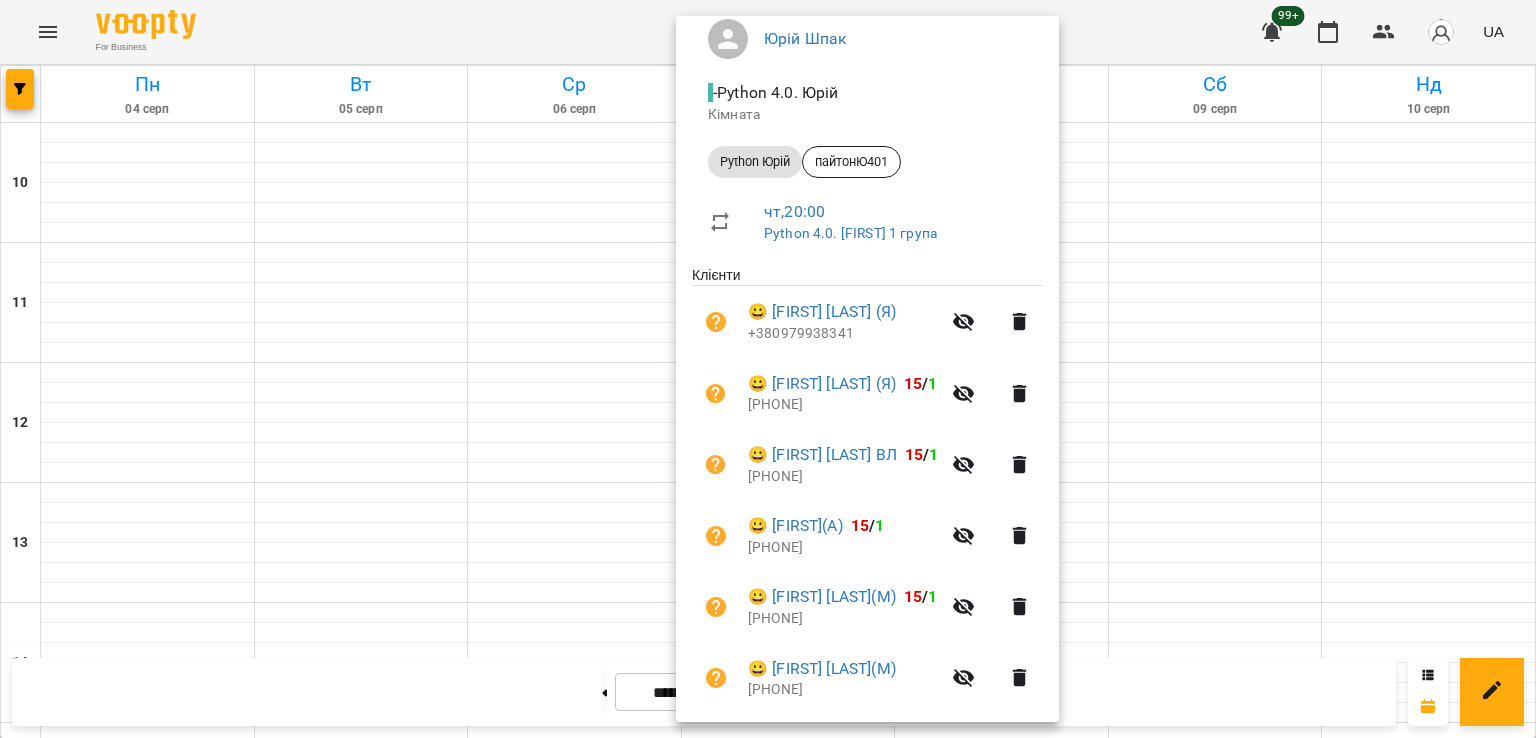 scroll, scrollTop: 456, scrollLeft: 0, axis: vertical 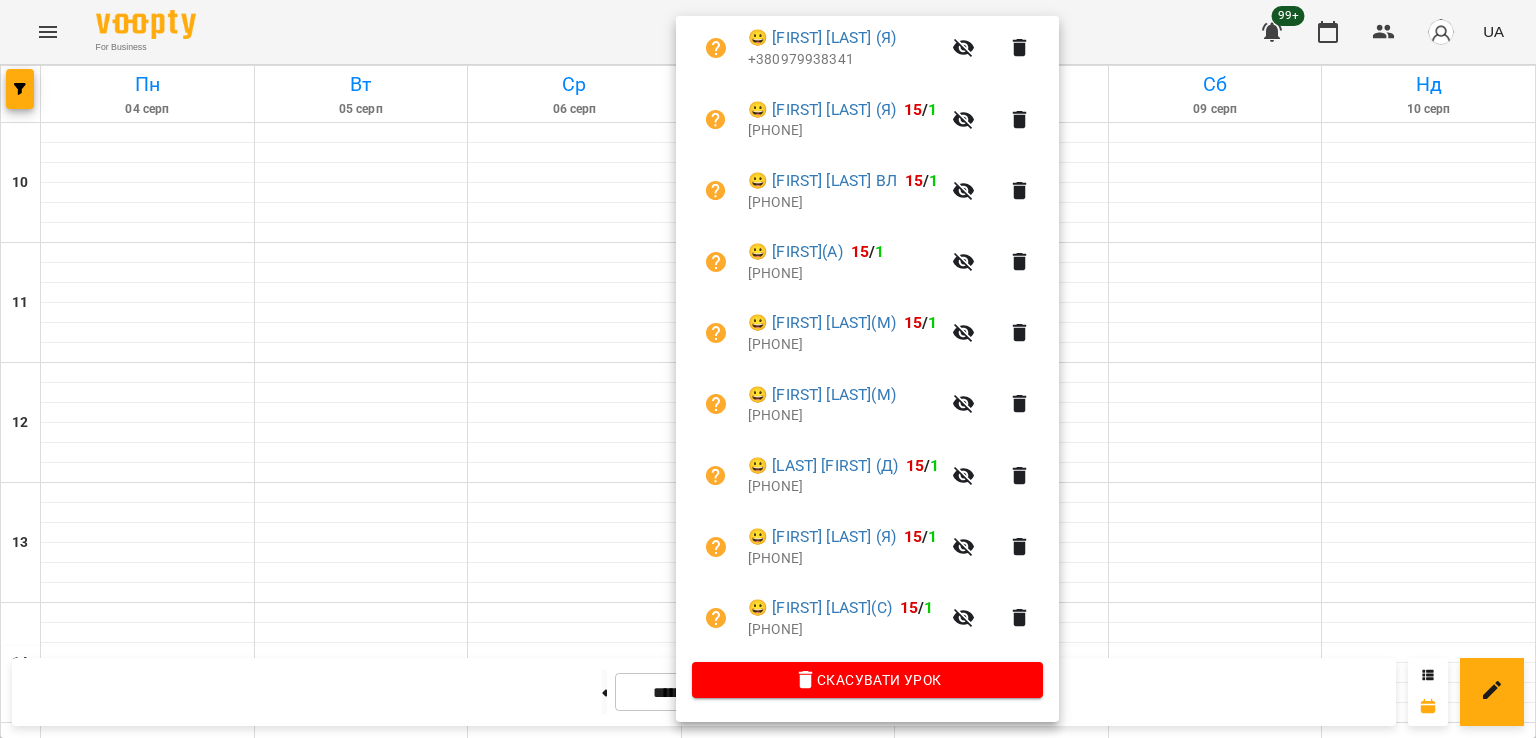 click at bounding box center [768, 369] 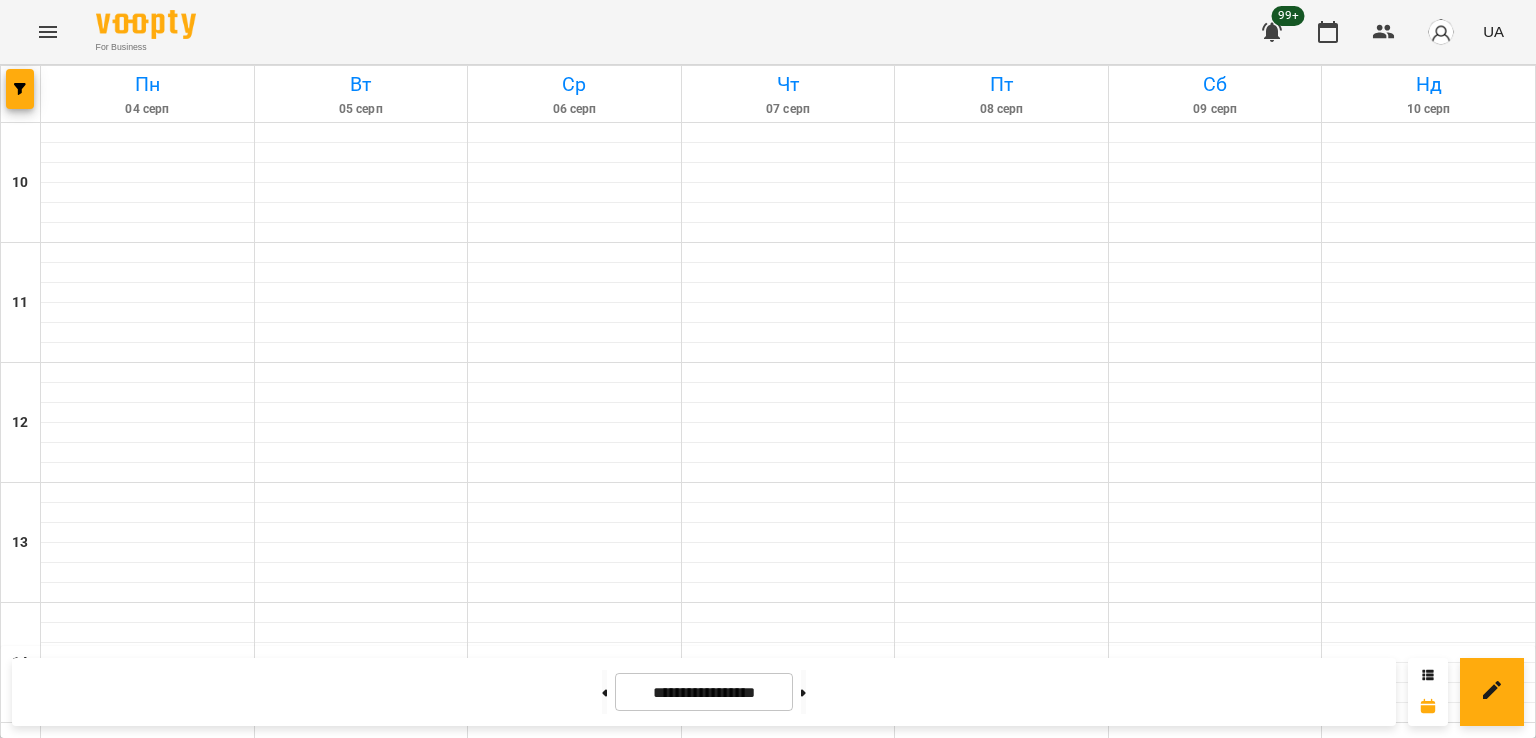 click on "4" at bounding box center [362, 1506] 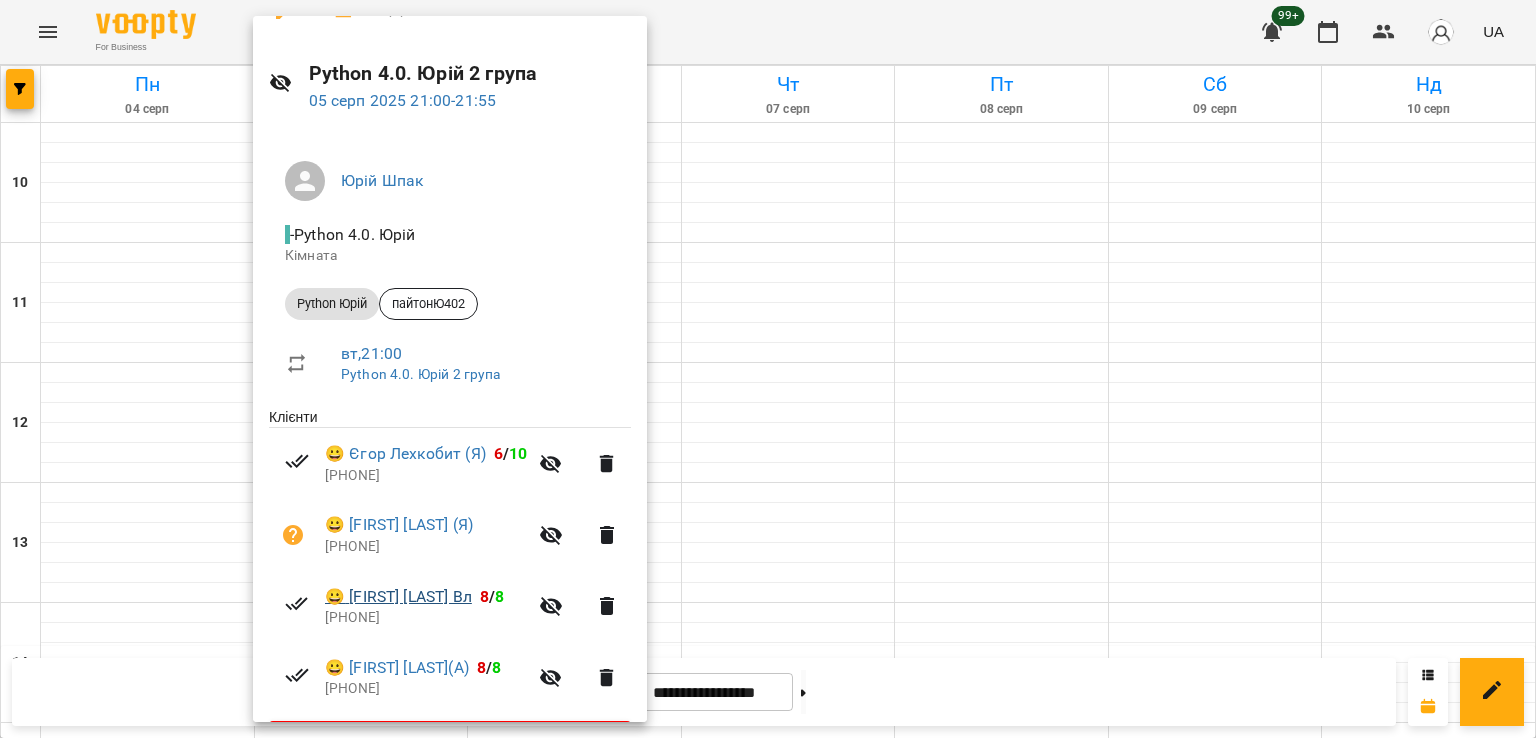 scroll, scrollTop: 100, scrollLeft: 0, axis: vertical 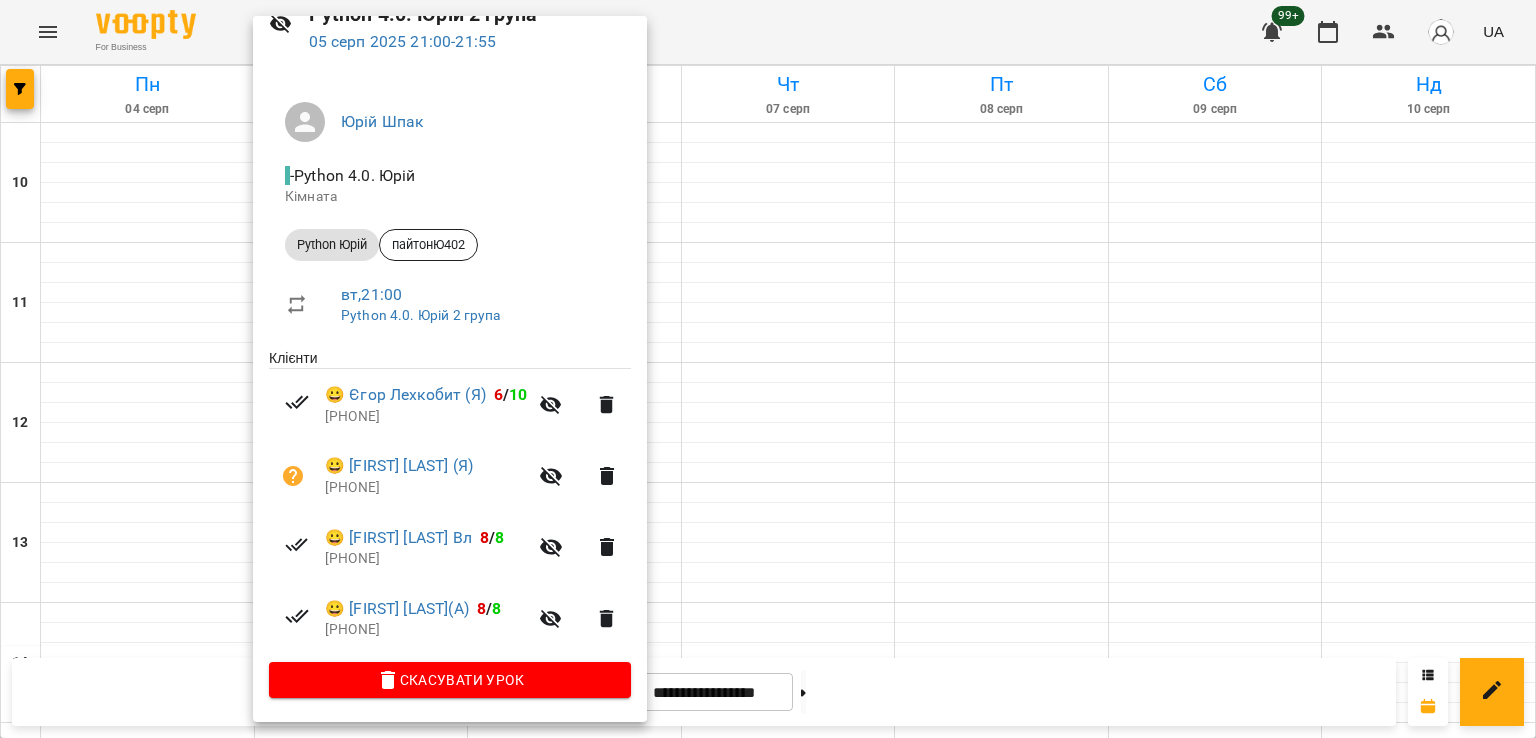 click at bounding box center (768, 369) 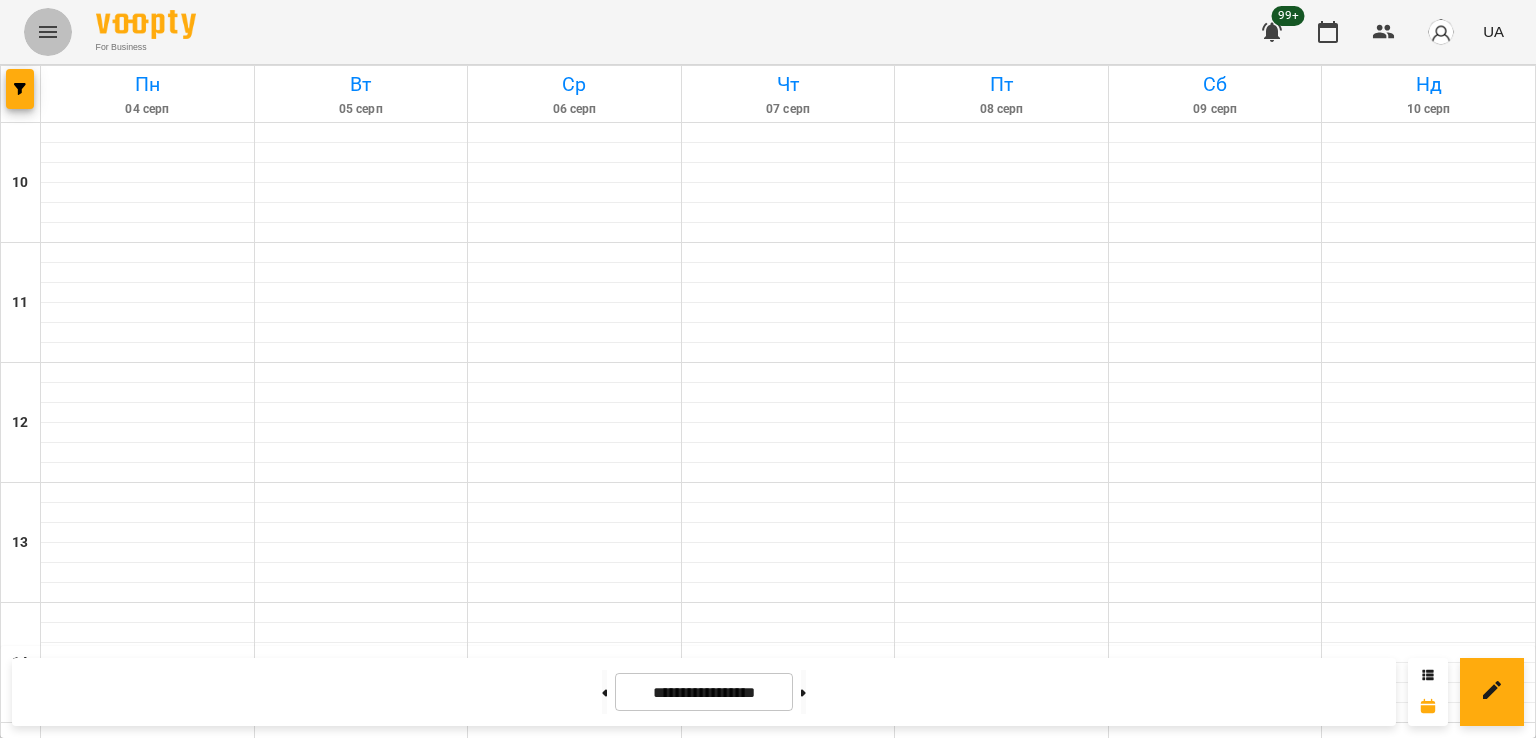 click 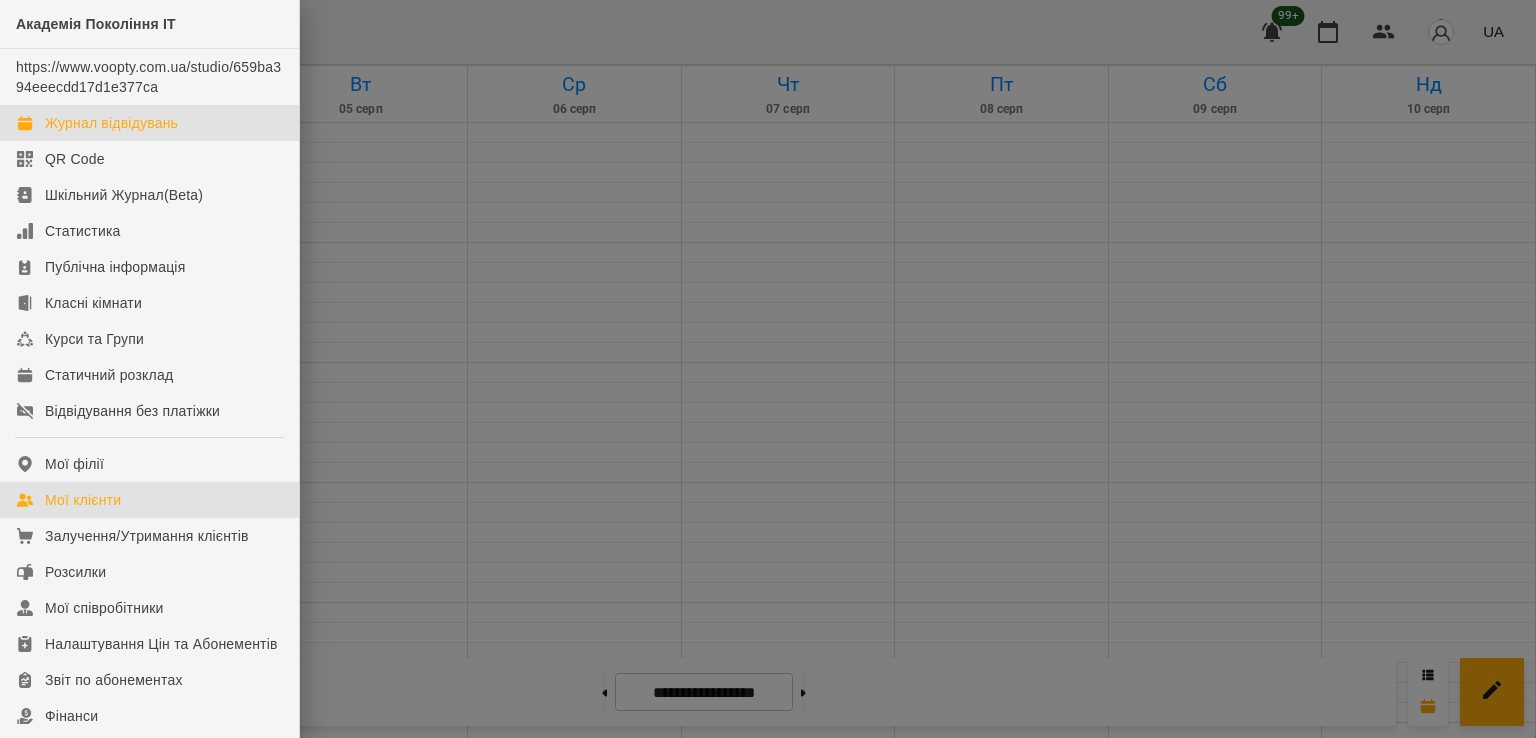 drag, startPoint x: 123, startPoint y: 504, endPoint x: 589, endPoint y: 581, distance: 472.31876 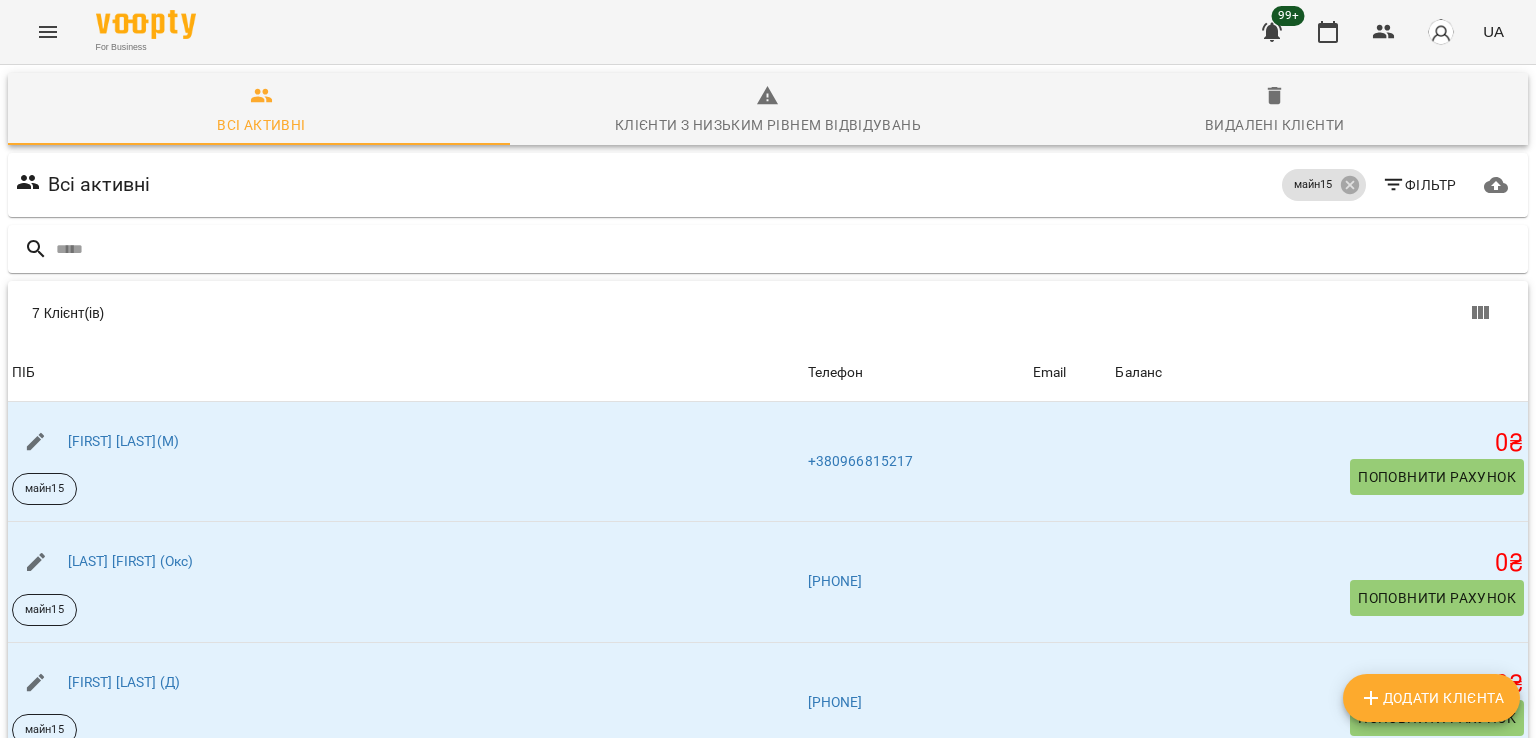 click on "Додати клієнта" at bounding box center [1431, 698] 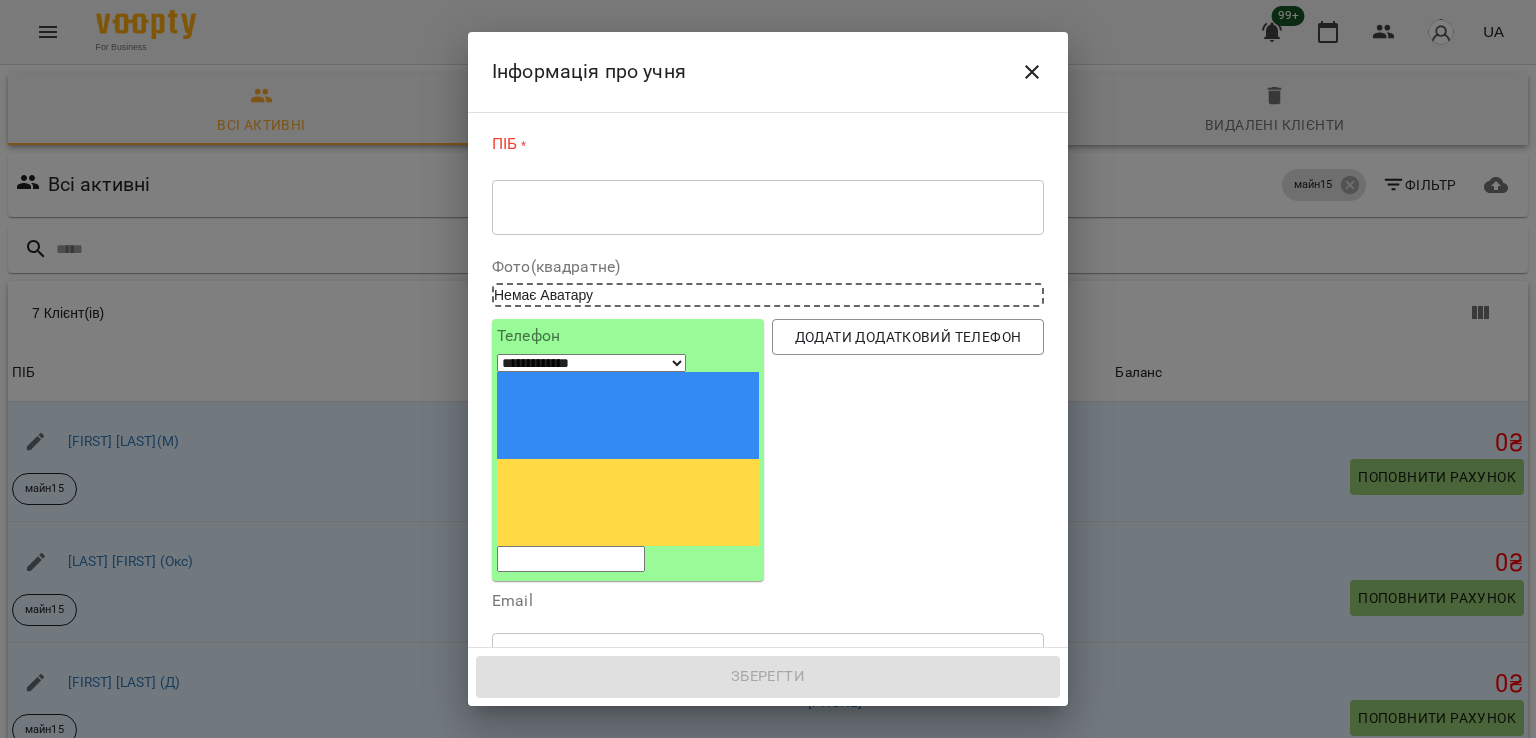 click on "Телефон" at bounding box center [628, 336] 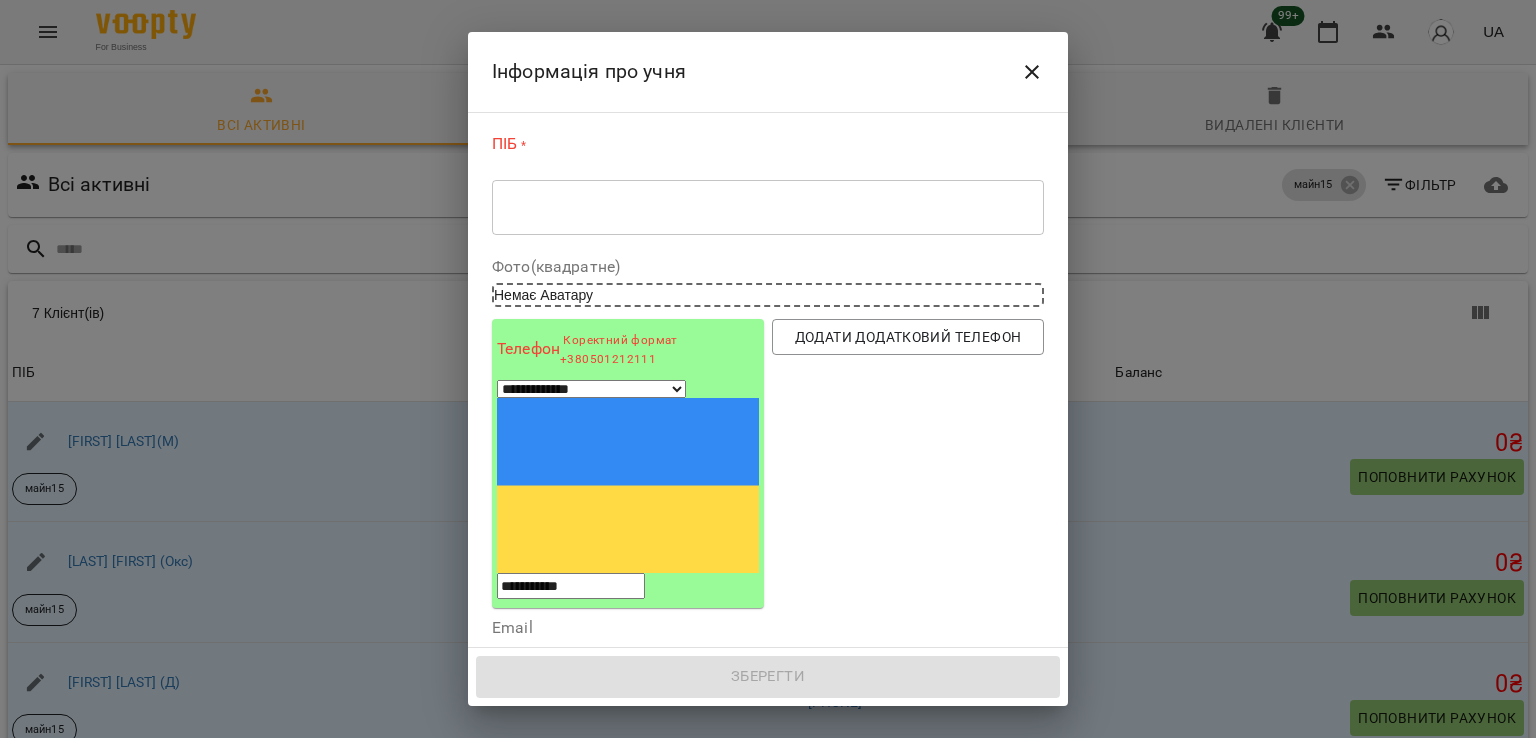 type on "**********" 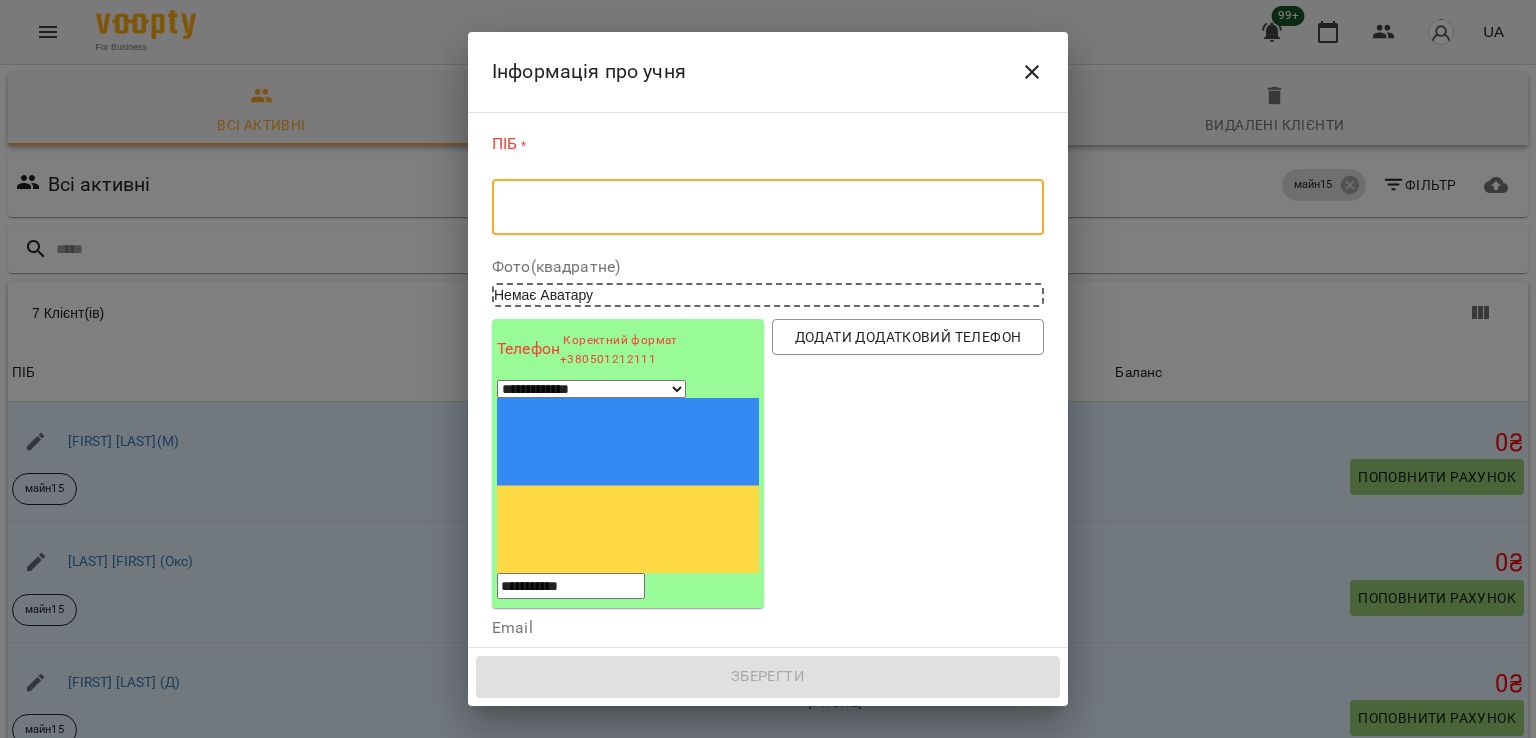 click at bounding box center (768, 207) 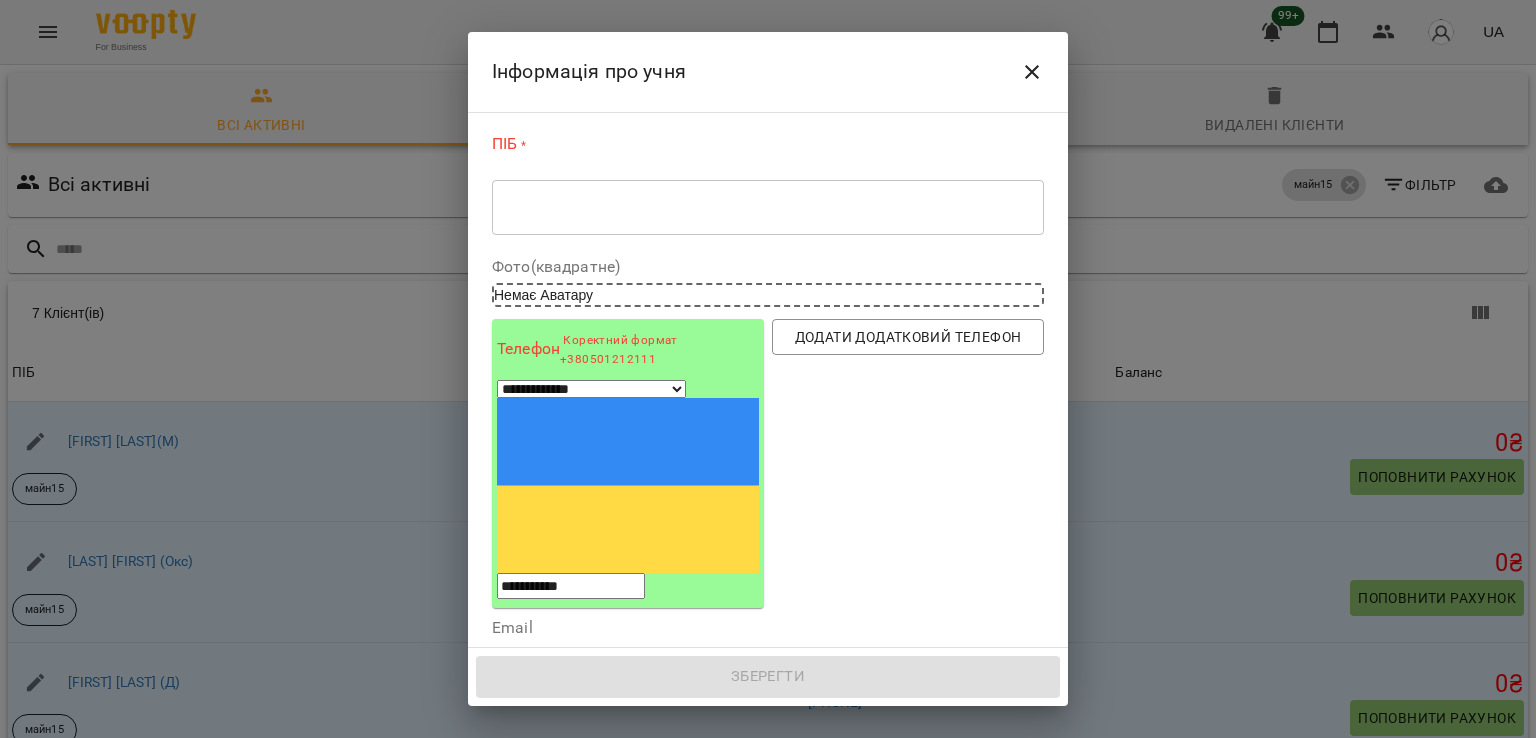 select on "**" 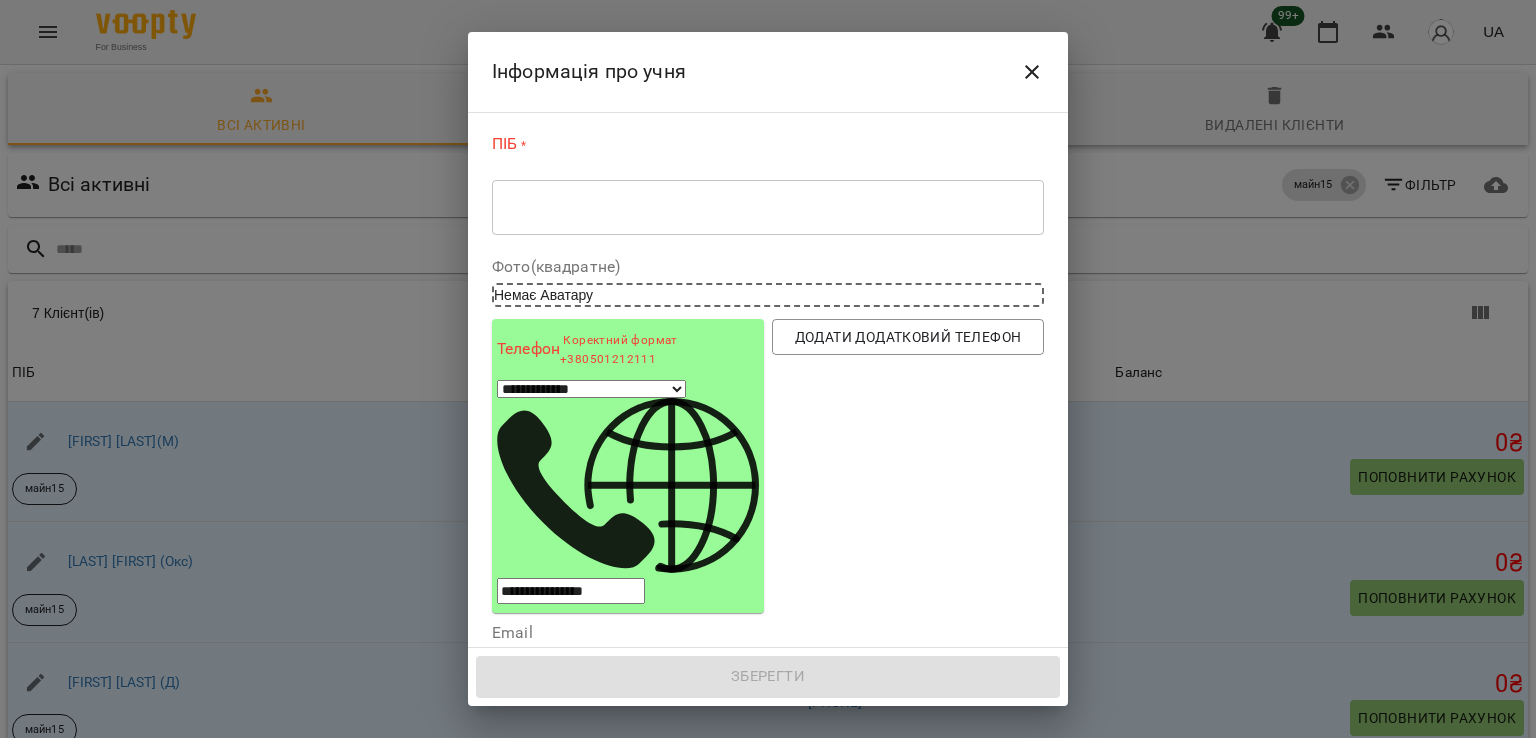 click on "**********" at bounding box center [571, 591] 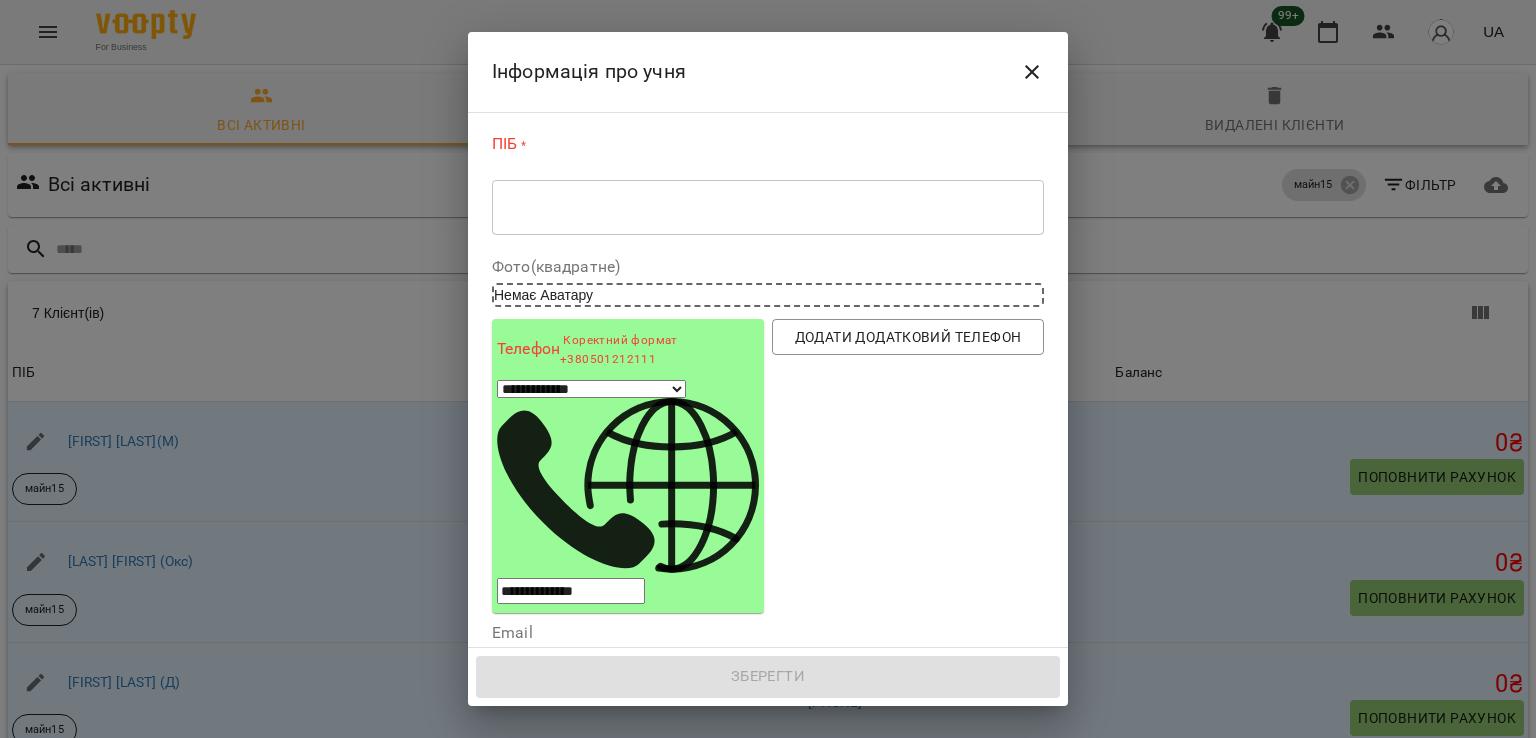 select on "**" 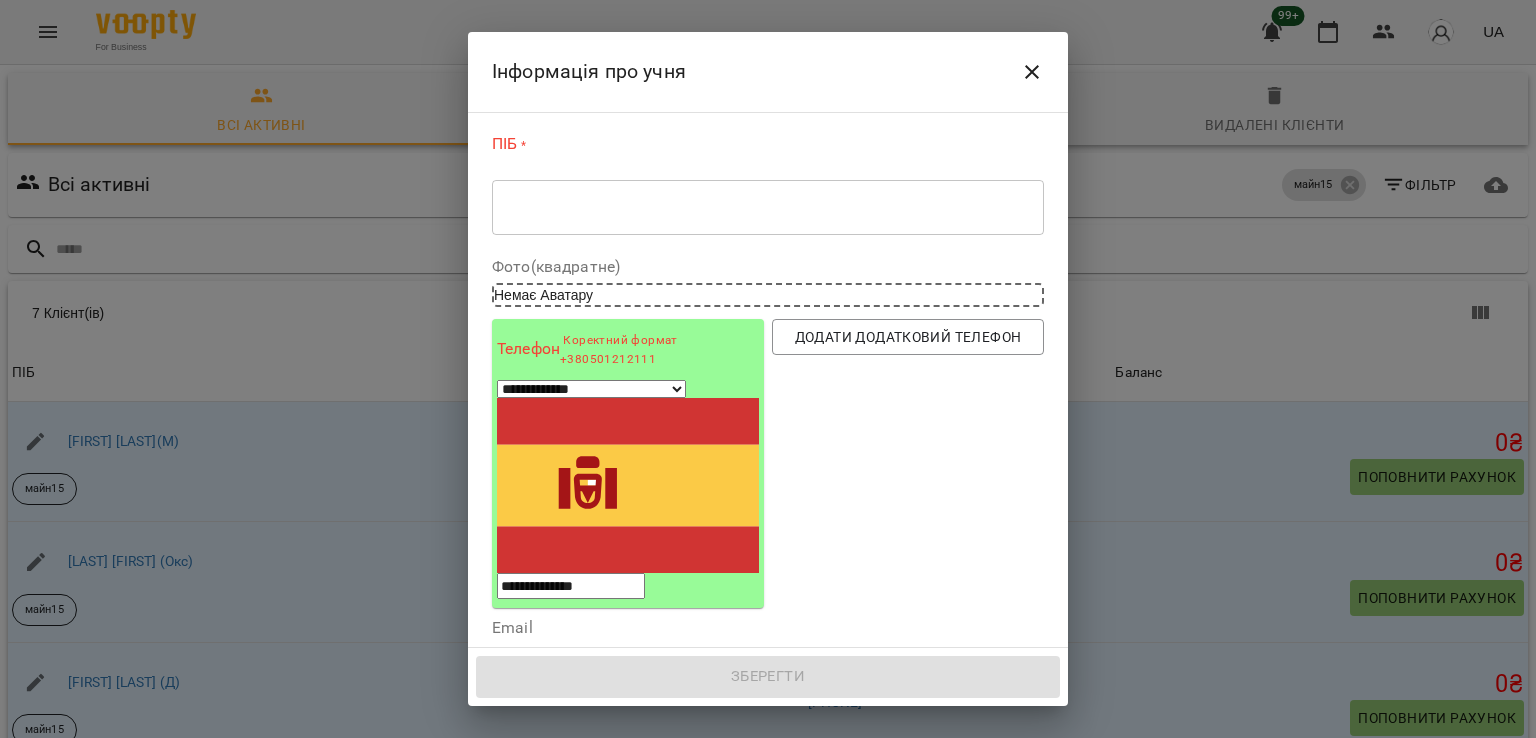 select on "**" 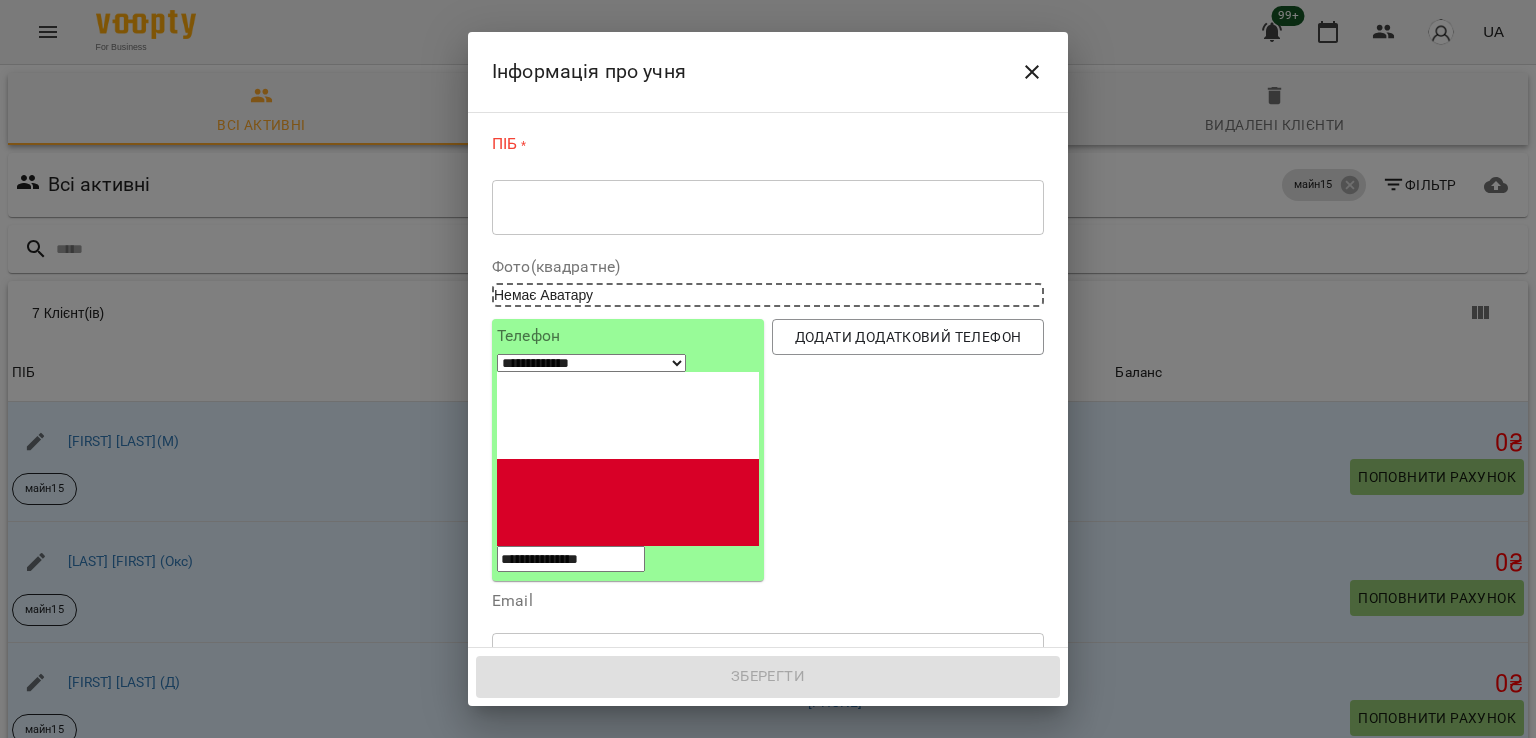 click on "* ​" at bounding box center (768, 207) 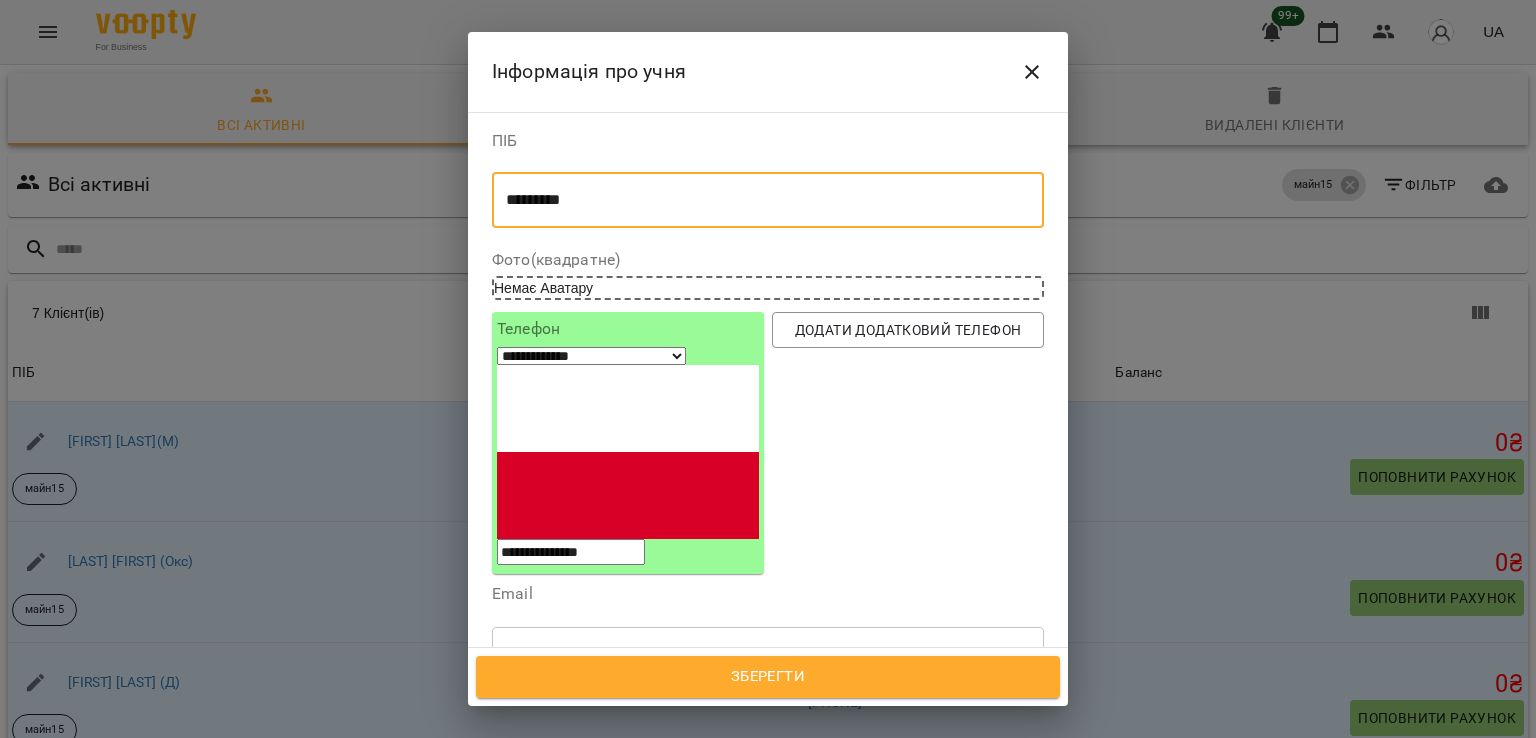type on "*********" 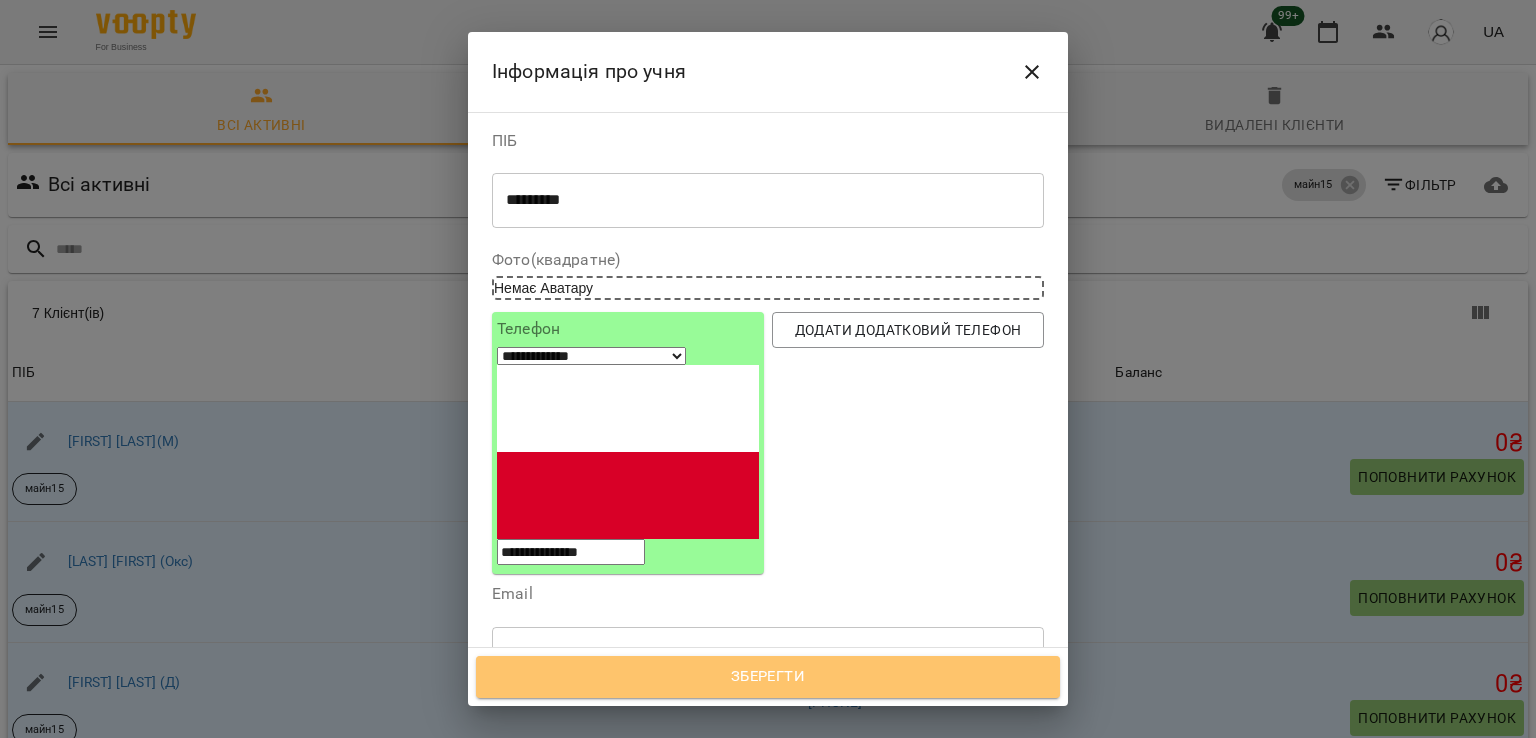 click on "Зберегти" at bounding box center (768, 677) 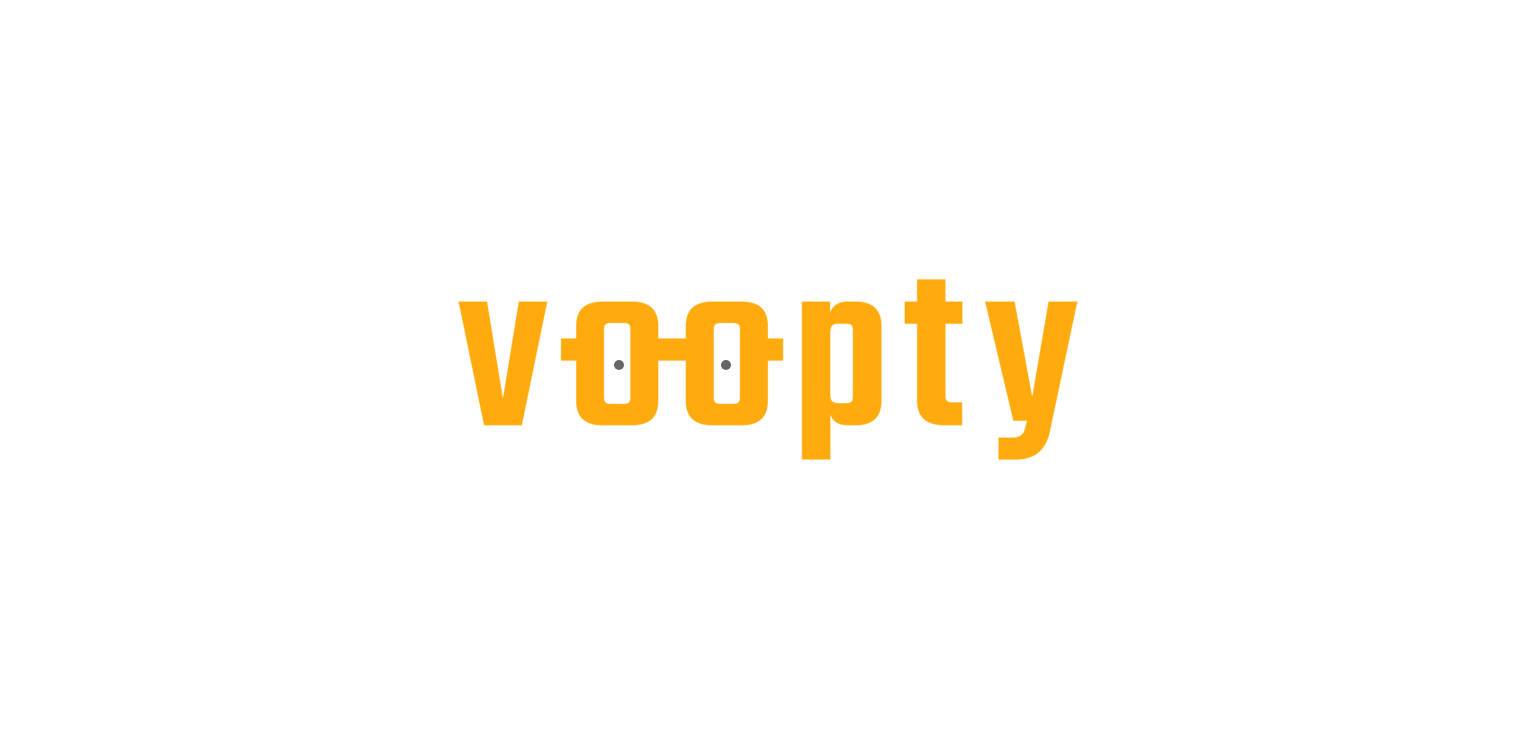 scroll, scrollTop: 0, scrollLeft: 0, axis: both 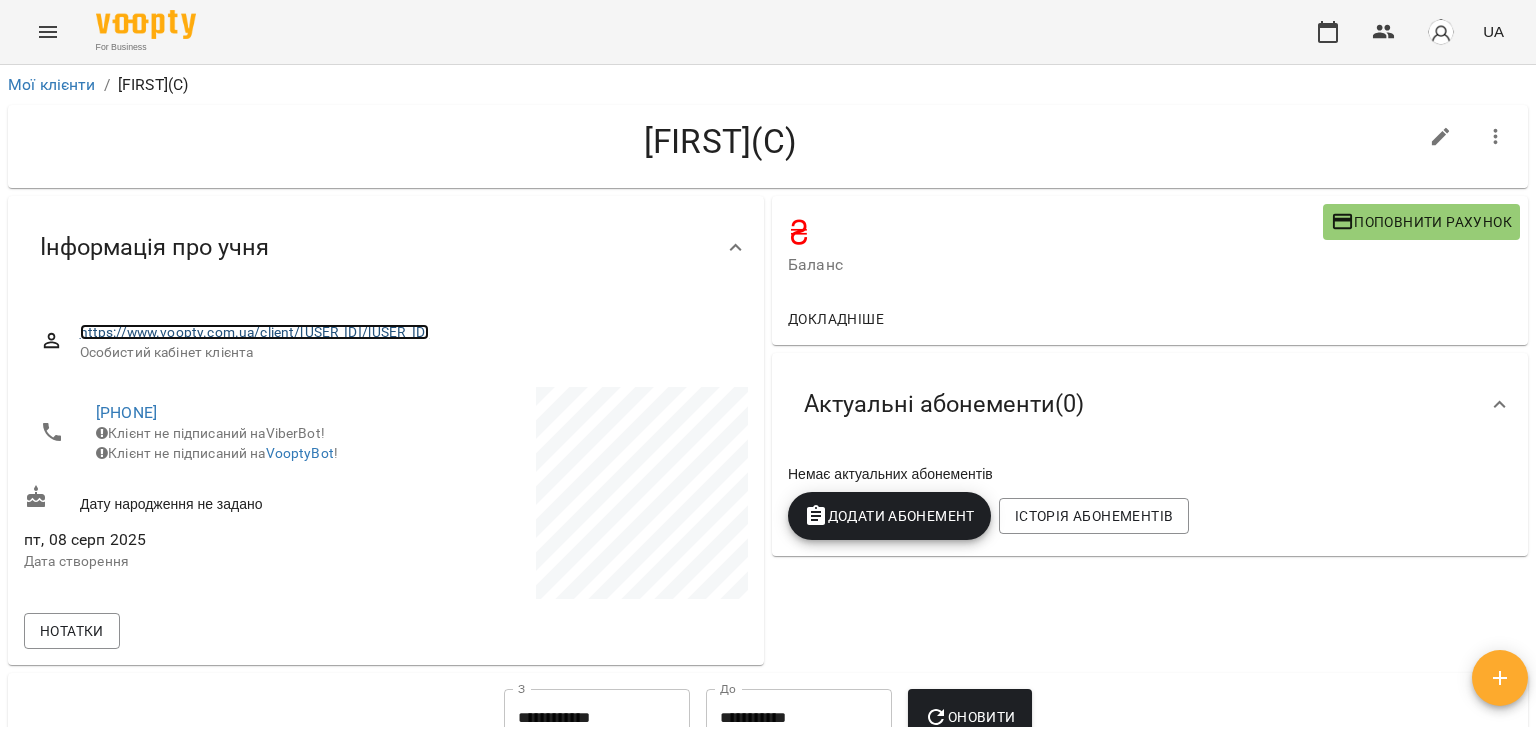 click on "https://www.voopty.com.ua/client/[USER_ID]/[USER_ID]" at bounding box center [255, 332] 